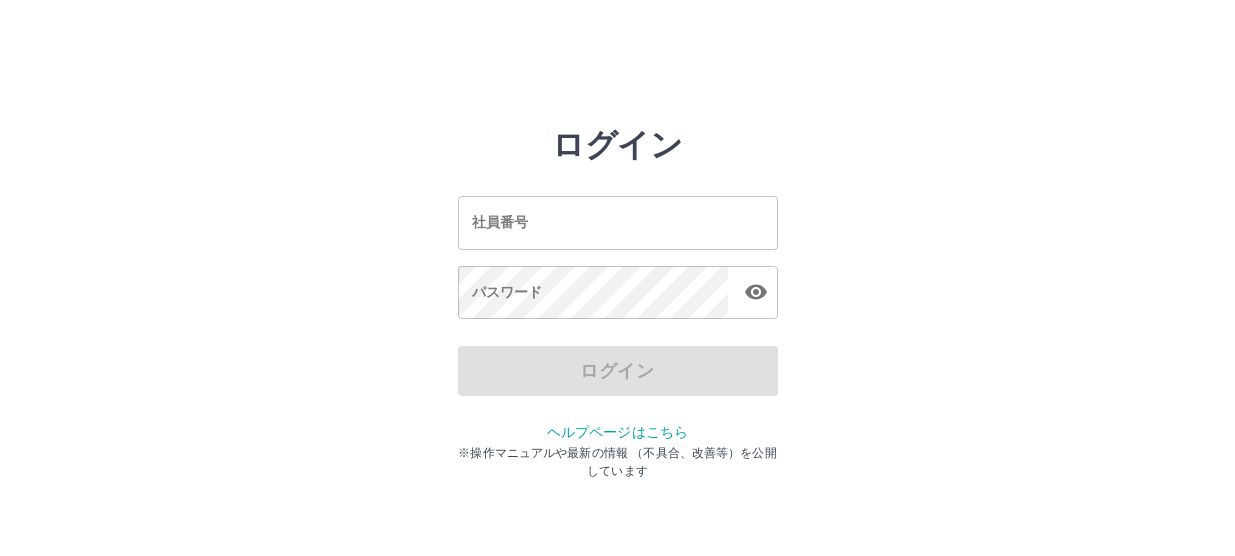 scroll, scrollTop: 0, scrollLeft: 0, axis: both 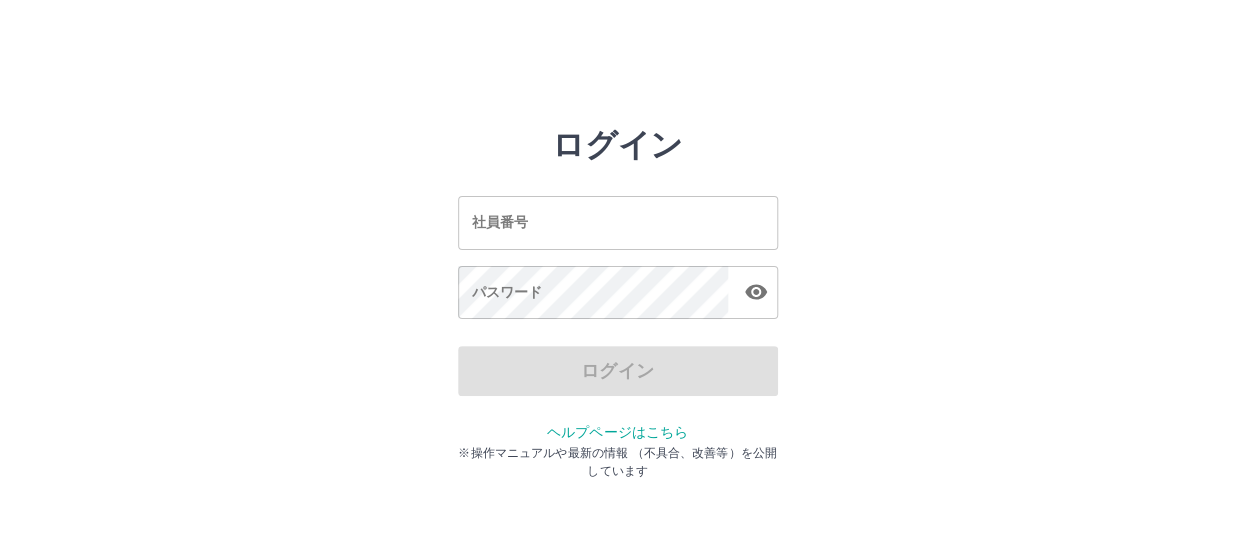 click on "社員番号" at bounding box center (618, 222) 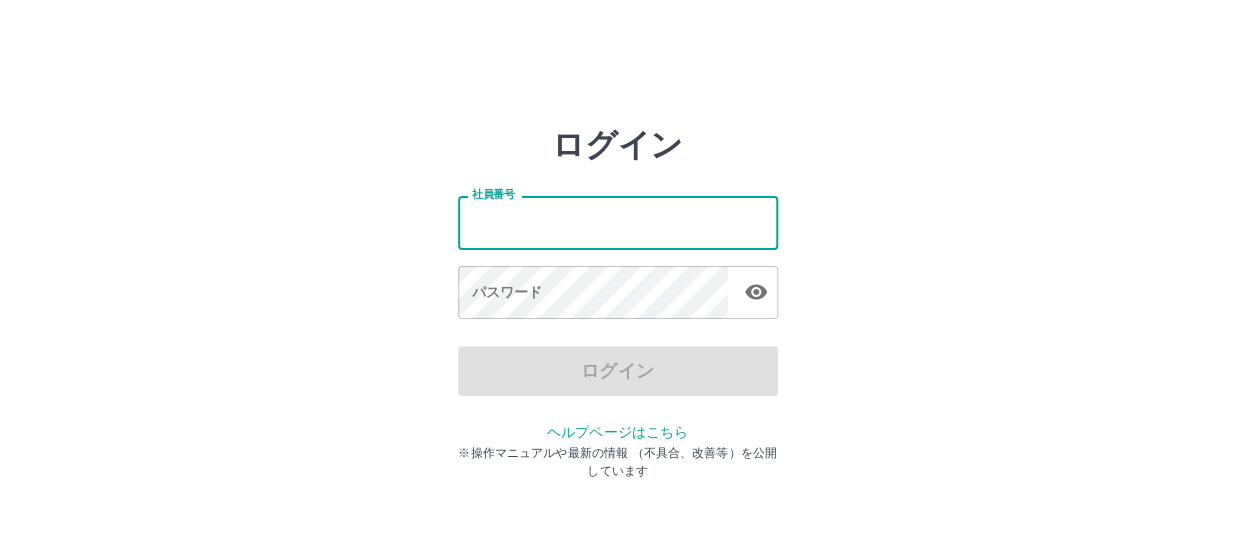 type on "*******" 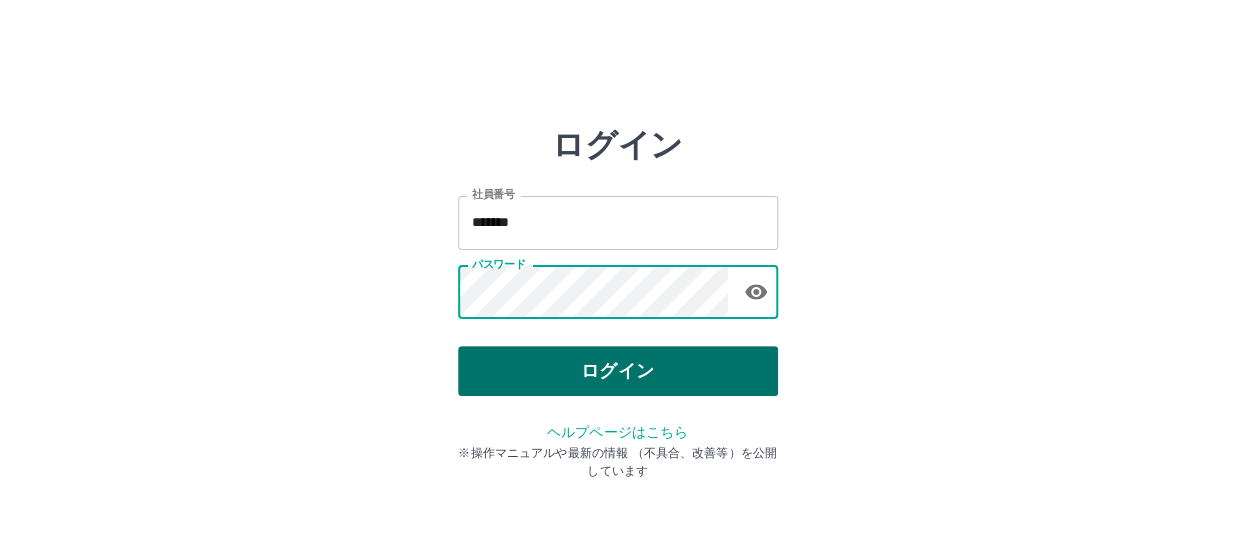 click on "ログイン" at bounding box center (618, 371) 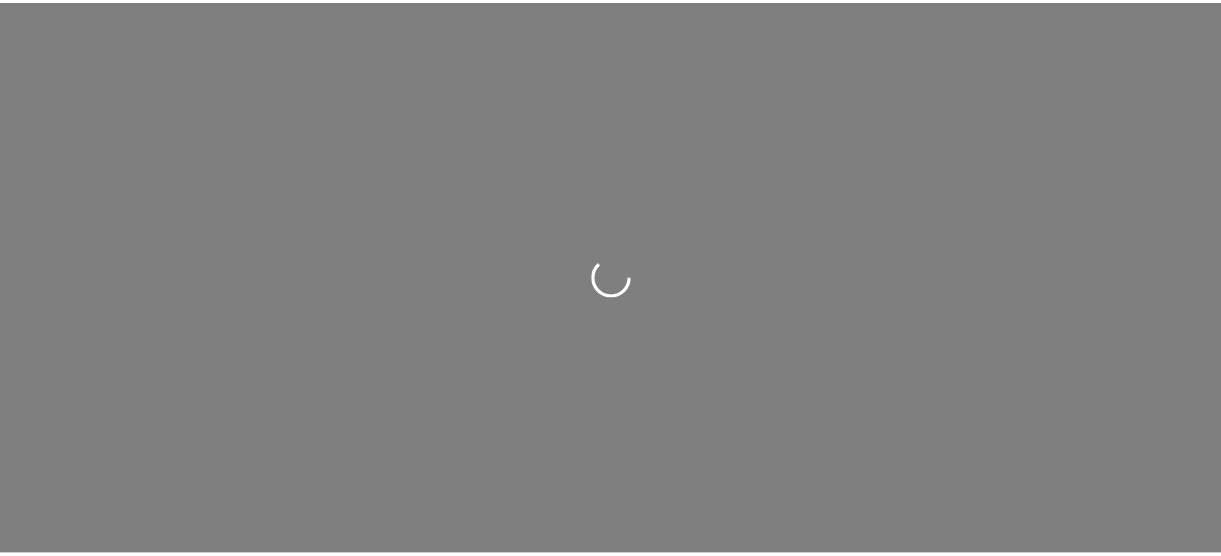 scroll, scrollTop: 0, scrollLeft: 0, axis: both 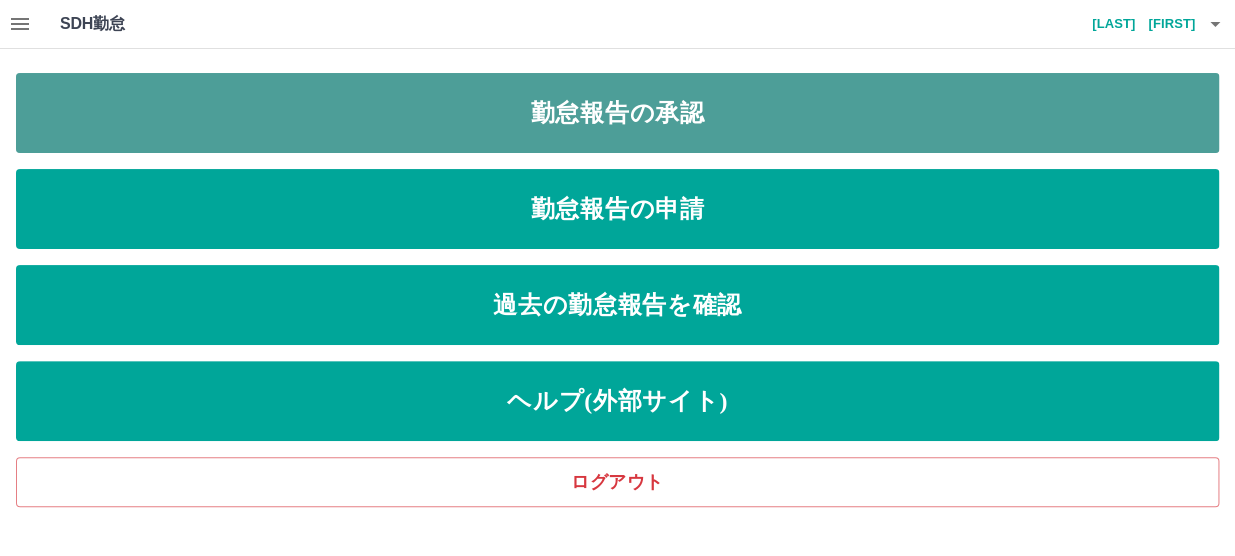 click on "勤怠報告の承認" at bounding box center (617, 113) 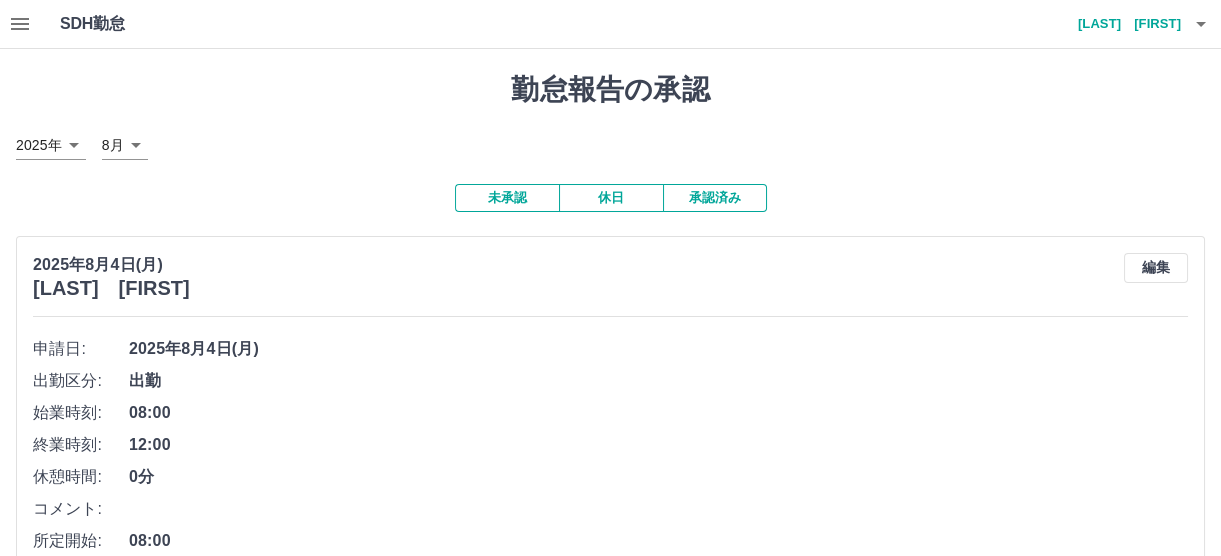 click on "未承認" at bounding box center [507, 198] 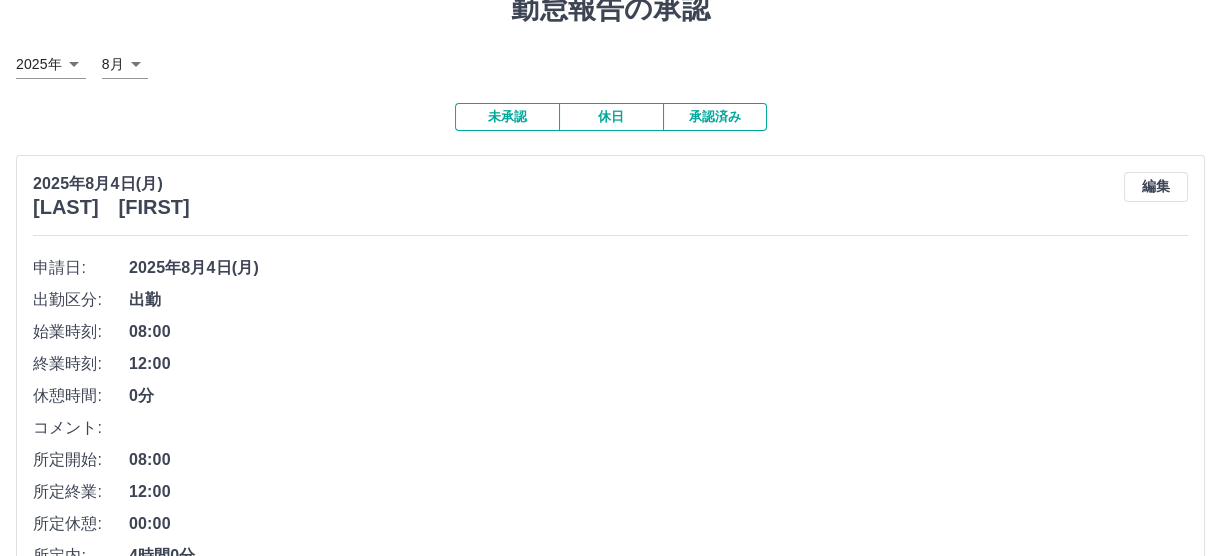 scroll, scrollTop: 0, scrollLeft: 0, axis: both 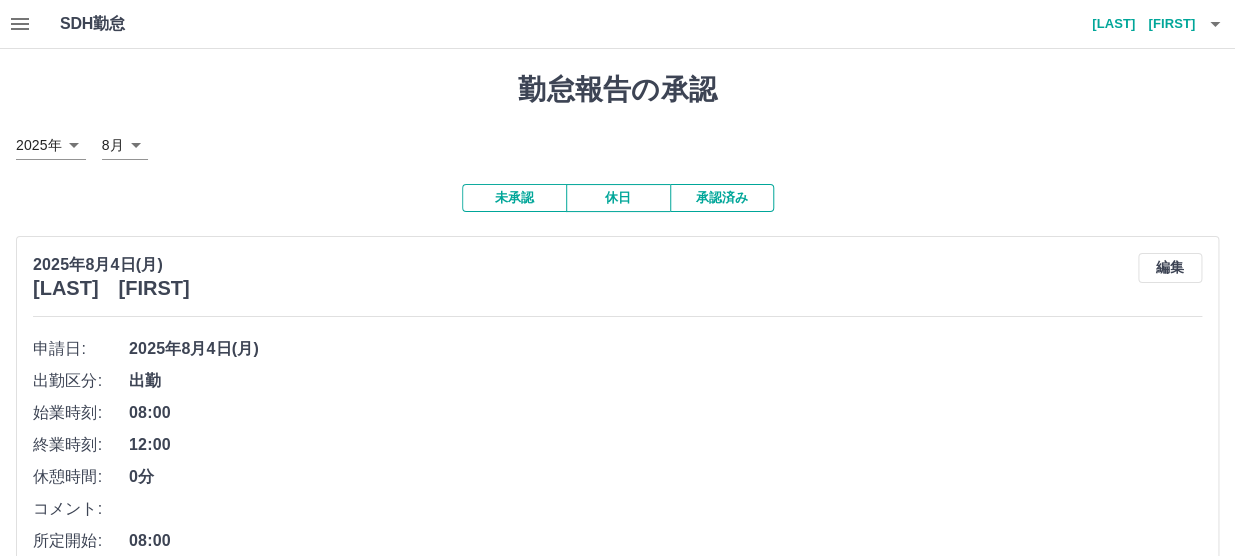 click on "SDH勤怠 [LAST]　[FIRST] 勤怠報告の承認 勤怠報告の申請 過去の勤怠報告を確認 ヘルプ(外部サイト) ログアウト SDH勤怠 [YEAR]年 [MONTH]月 [DAY] 未承認 休日 承認済み [YEAR]年[MONTH]月[DAY]日([DAY_OF_WEEK]) [LAST]　[FIRST] 編集 申請日: [YEAR]年[MONTH]月[DAY]日([DAY_OF_WEEK]) 出勤区分: 出勤 始業時刻: 08:00 終業時刻: 12:00 休憩時間: 0分 コメント: 所定開始: 08:00 所定終業: 12:00 所定休憩: 00:00 所定内: 4時間0分 所定外: 0分 承認する [YEAR]年[MONTH]月[DAY]日([DAY_OF_WEEK]) [LAST]　[FIRST] 編集 申請日: [YEAR]年[MONTH]月[DAY]日([DAY_OF_WEEK]) 出勤区分: 出勤 始業時刻: 07:00 終業時刻: 13:00 休憩時間: 0分 コメント: 所定開始: 07:00 所定終業: 13:00 所定休憩: 00:00 所定内: 6時間0分 所定外: 0分 承認する [YEAR]年[MONTH]月[DAY]日([DAY_OF_WEEK]) [LAST]　[FIRST] 編集 申請日: [YEAR]年[MONTH]月[DAY]日([DAY_OF_WEEK]) 出勤区分: 法定休 承認する [YEAR]年[MONTH]月[DAY]日([DAY_OF_WEEK]) [LAST]　[FIRST] 編集 申請日: [YEAR]年[MONTH]月[DAY]日([DAY_OF_WEEK]) 出勤区分: 法定休 承認する 編集 0分" at bounding box center [617, 4949] 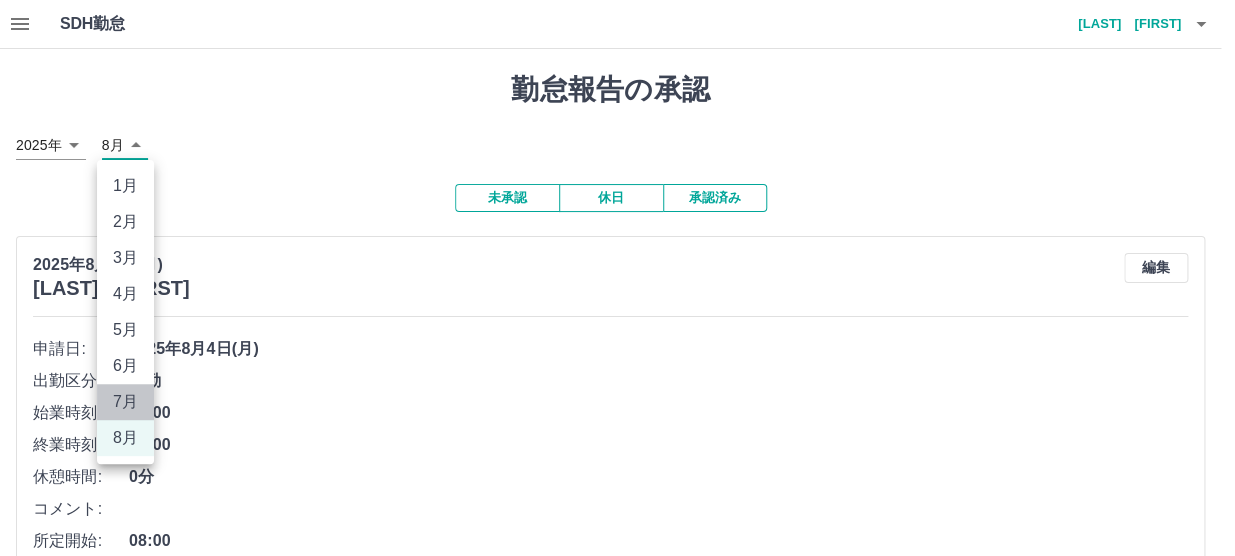 click on "7月" at bounding box center (125, 402) 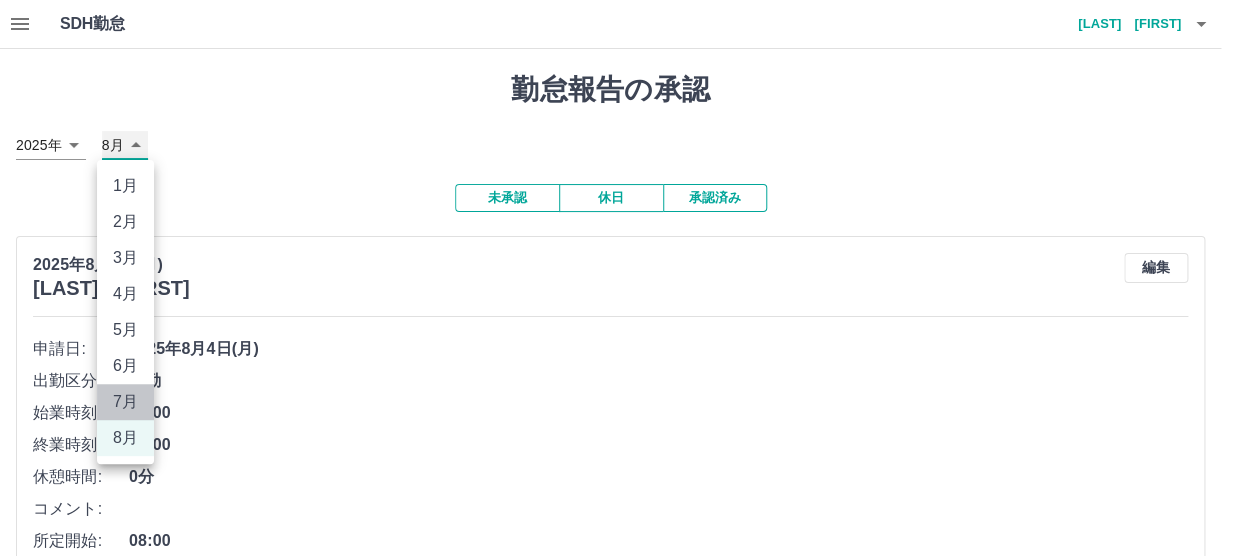 type on "*" 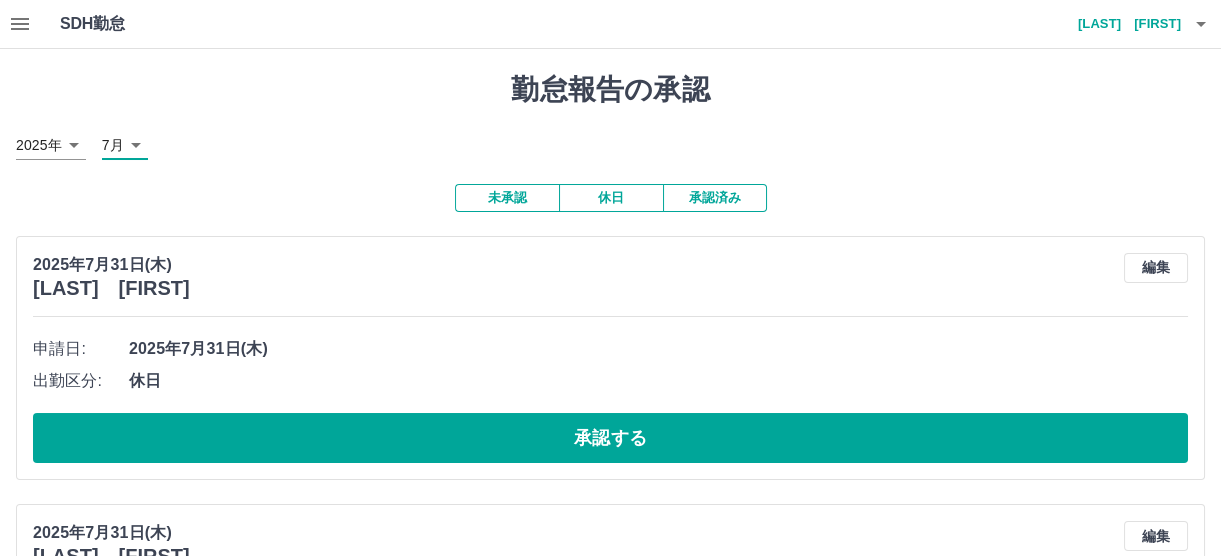 click on "未承認" at bounding box center (507, 198) 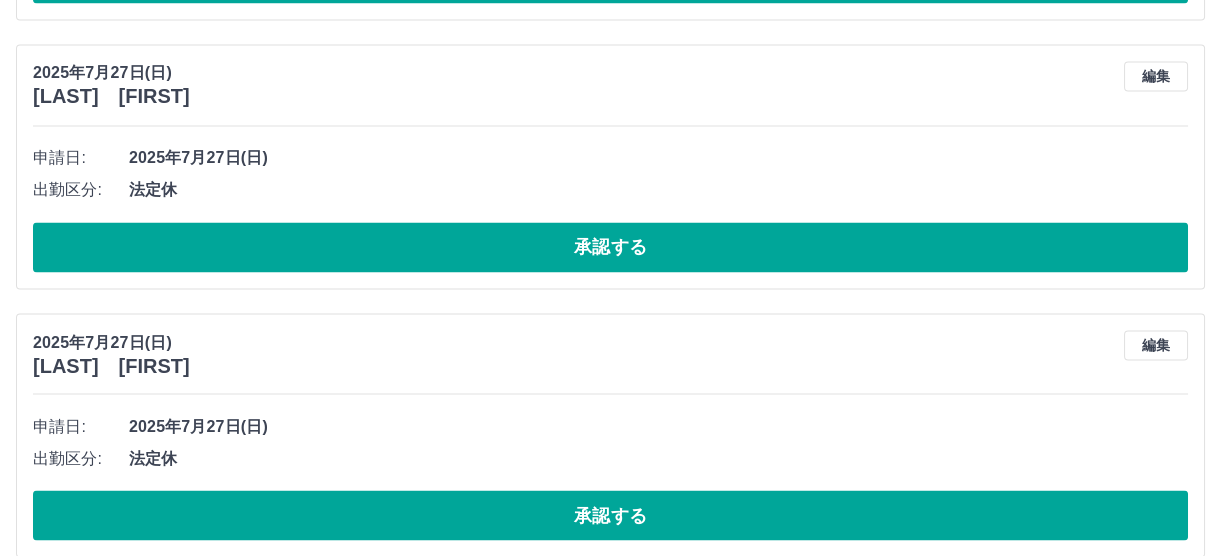 scroll, scrollTop: 6453, scrollLeft: 0, axis: vertical 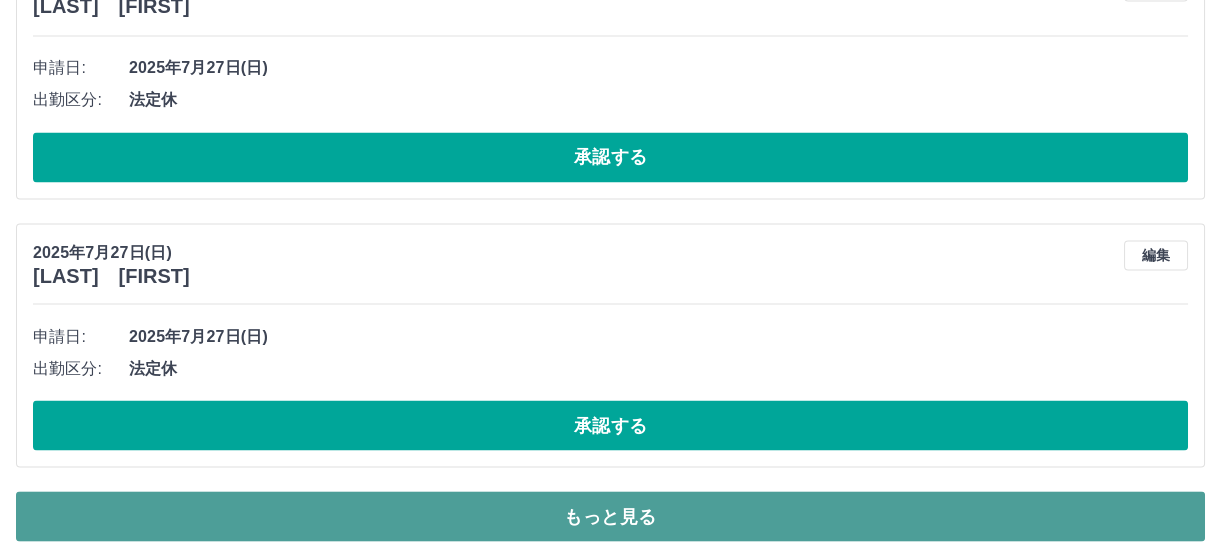 click on "もっと見る" at bounding box center [610, 516] 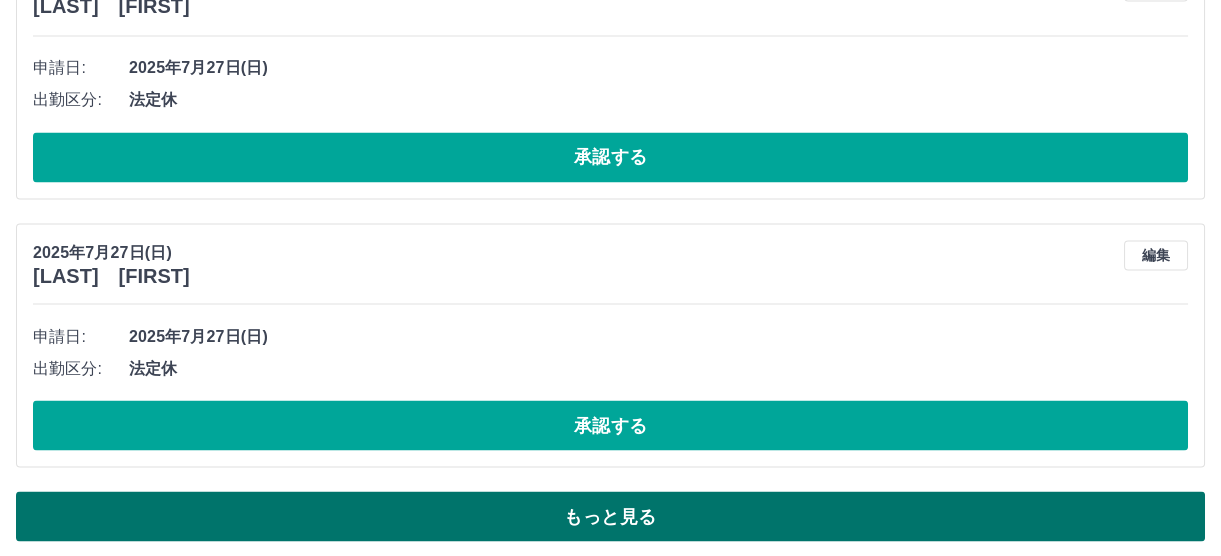 click on "もっと見る" at bounding box center [610, 516] 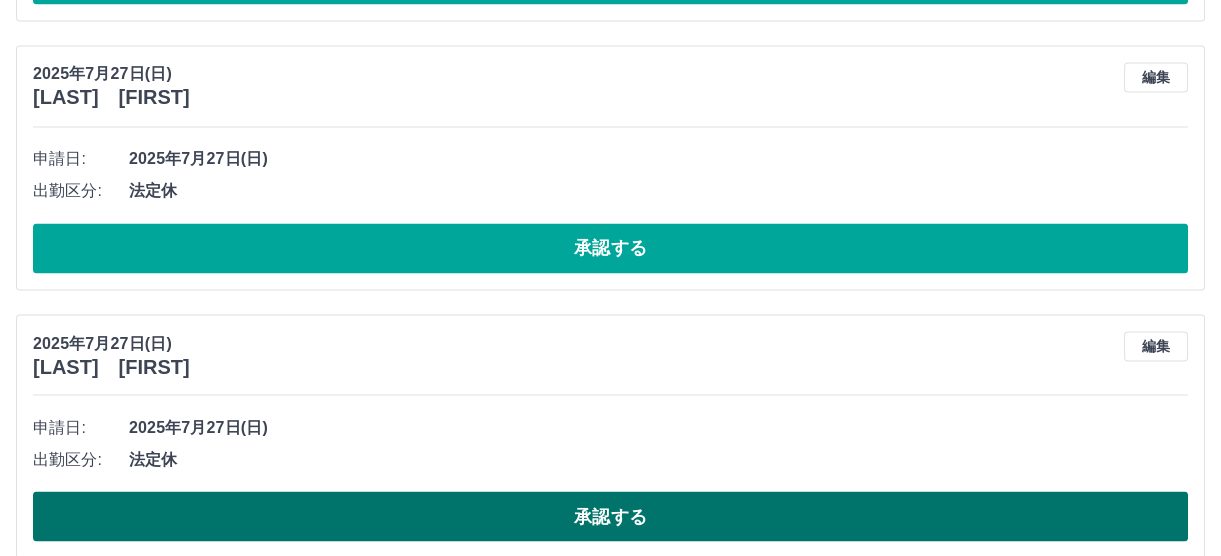 scroll, scrollTop: 6453, scrollLeft: 0, axis: vertical 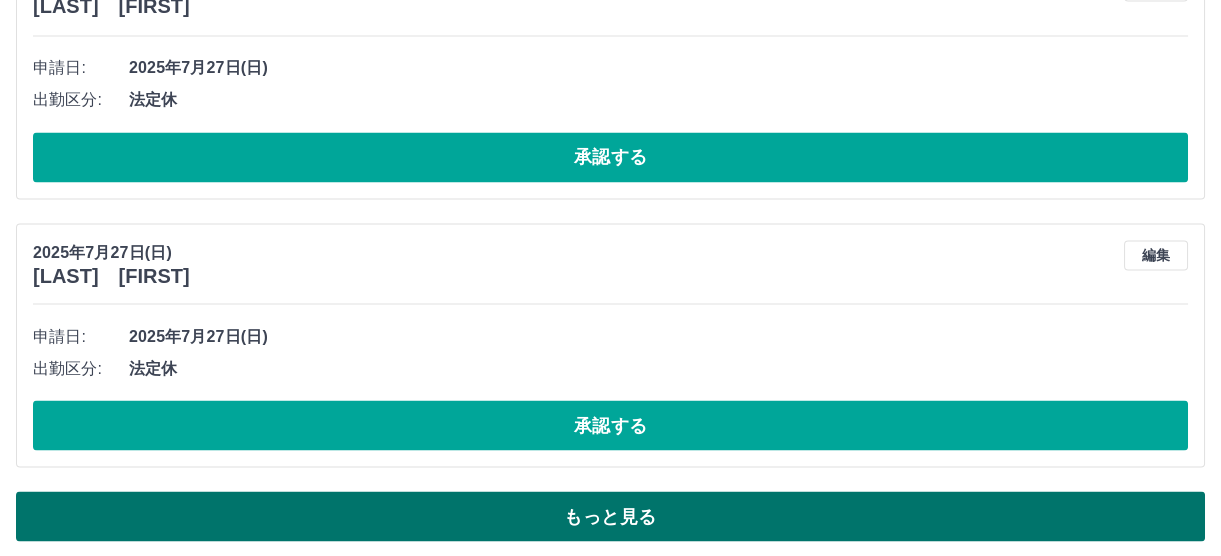 click on "もっと見る" at bounding box center [610, 516] 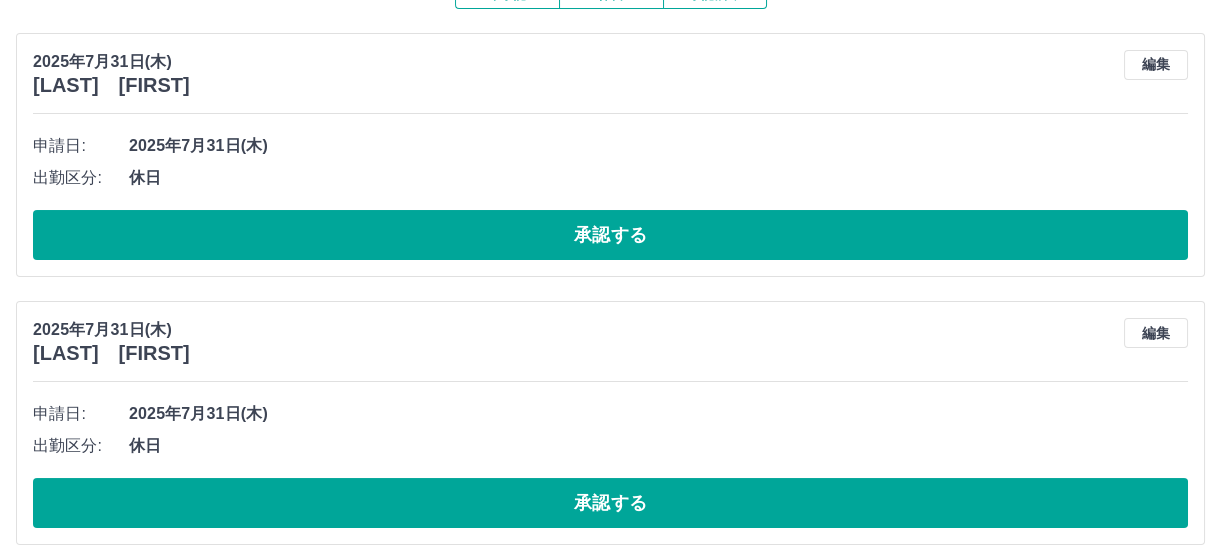 scroll, scrollTop: 0, scrollLeft: 0, axis: both 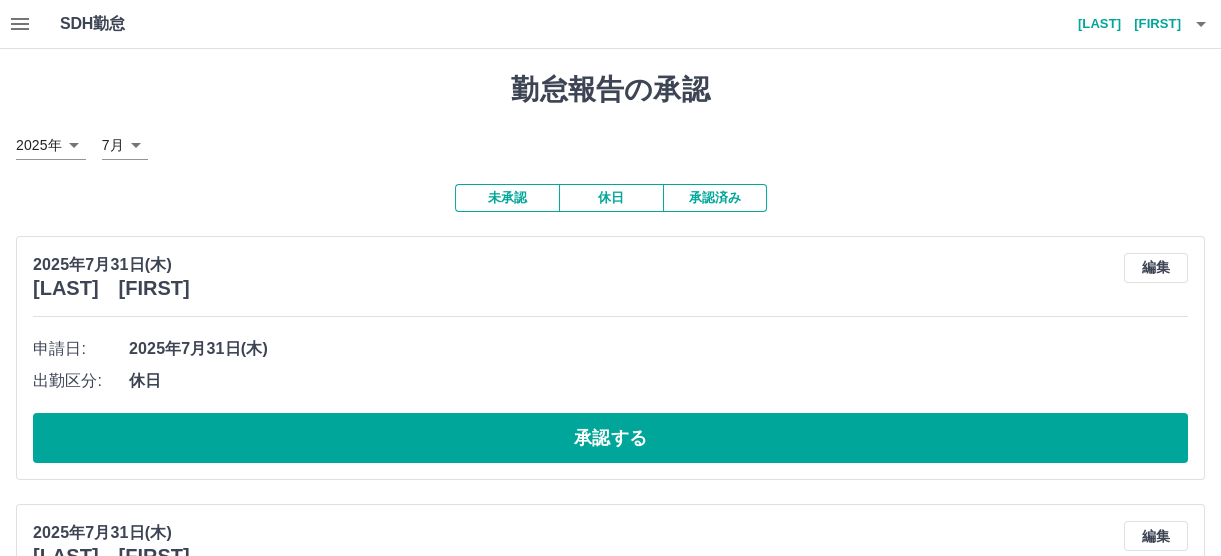 click on "未承認" at bounding box center [507, 198] 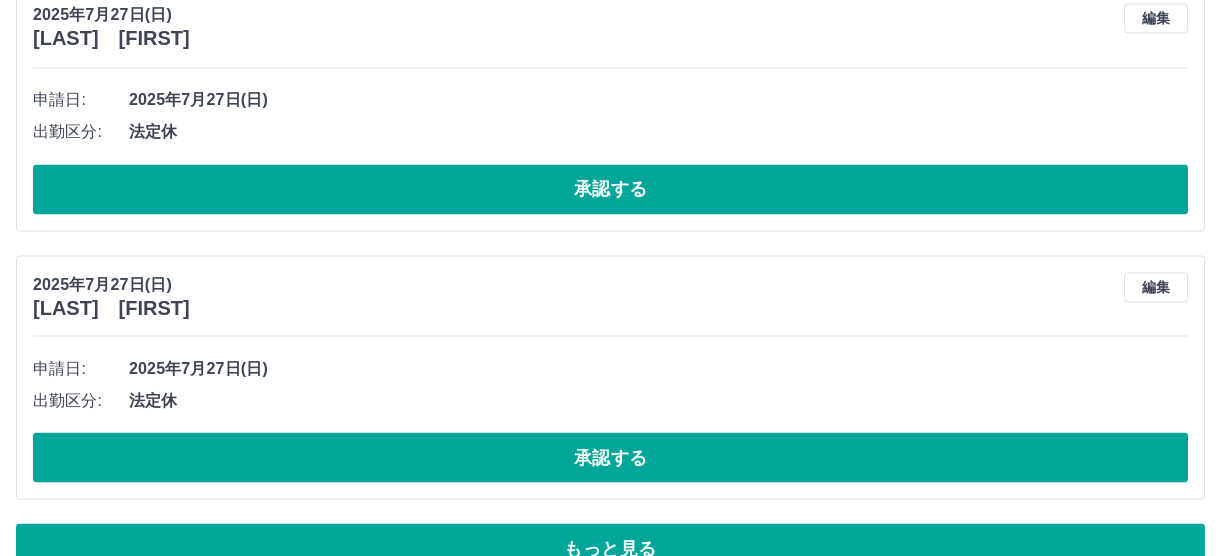 scroll, scrollTop: 6453, scrollLeft: 0, axis: vertical 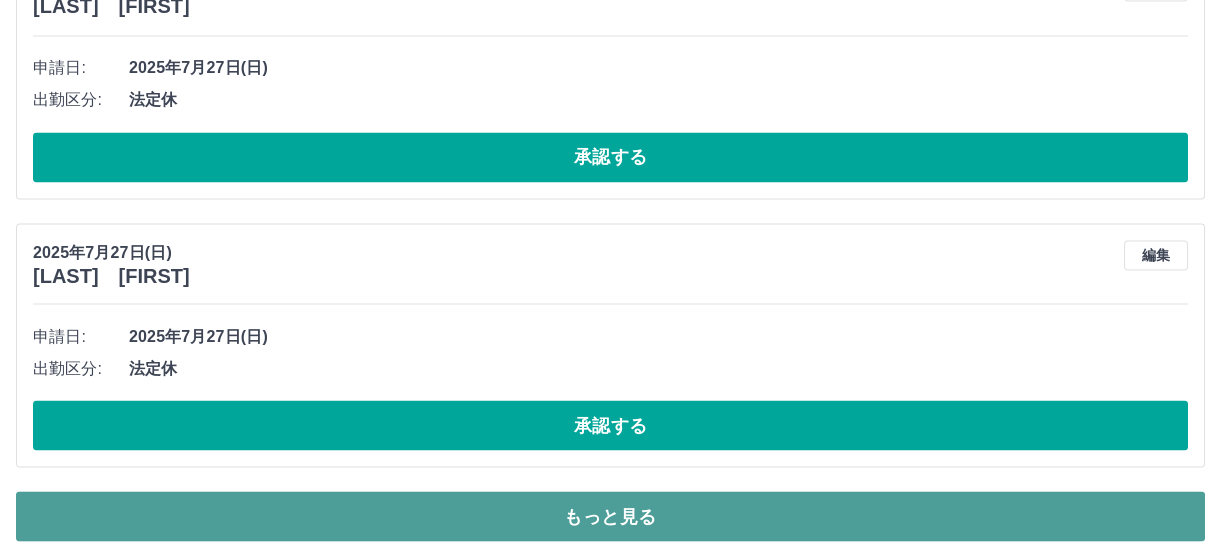 click on "もっと見る" at bounding box center [610, 516] 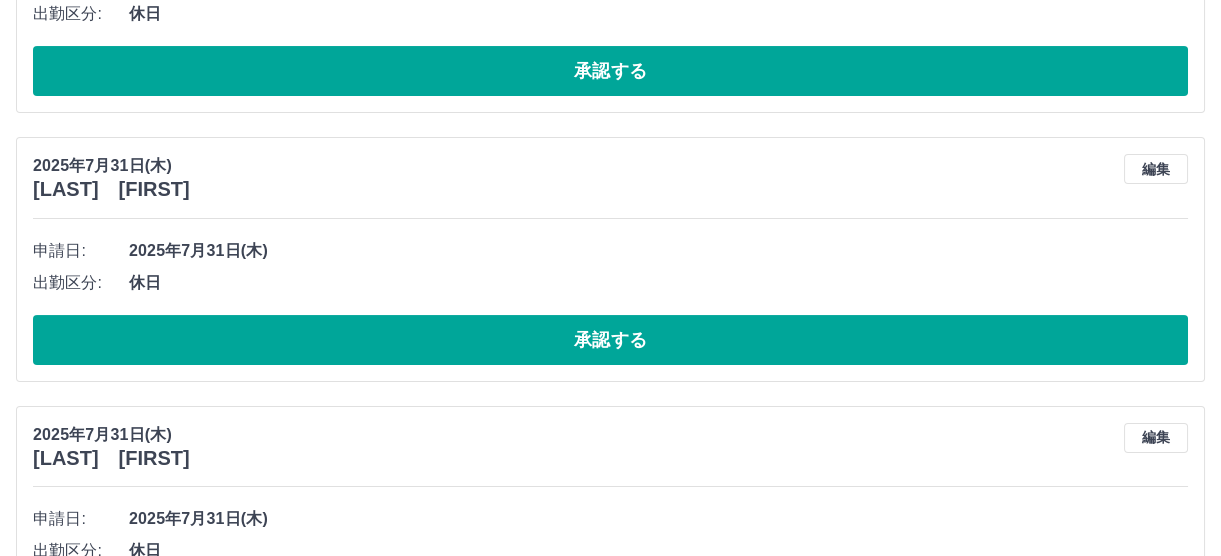 scroll, scrollTop: 0, scrollLeft: 0, axis: both 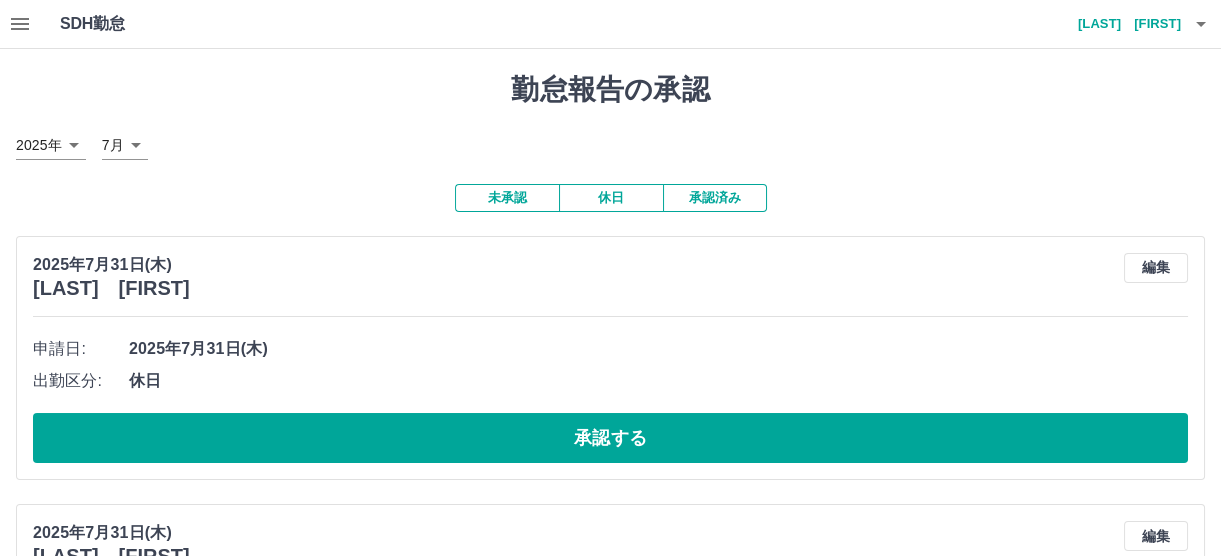 click 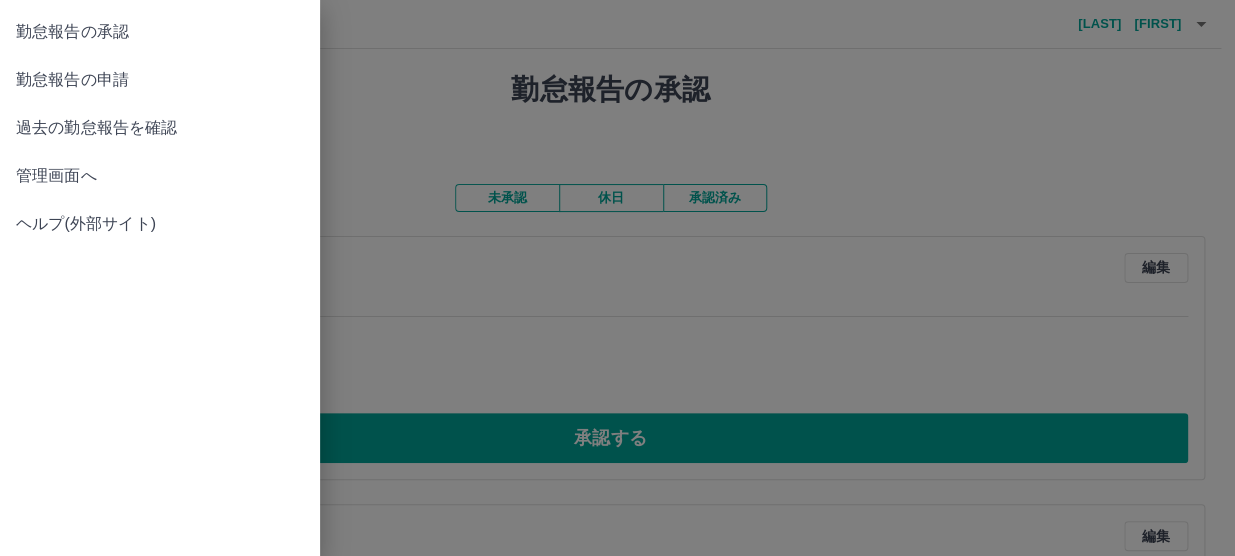 click at bounding box center [617, 278] 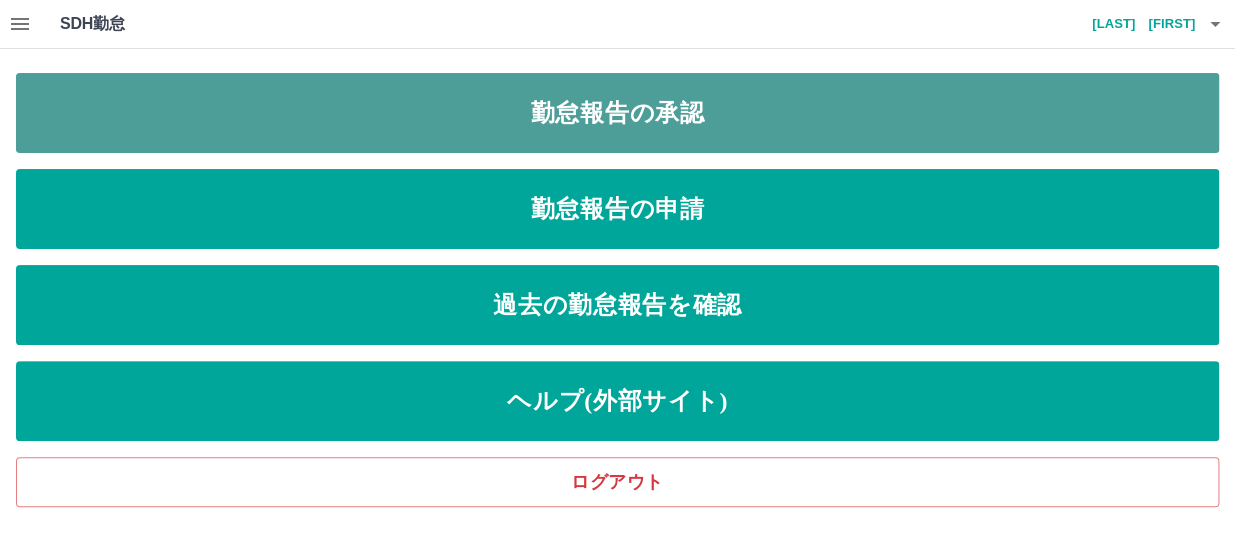 click on "勤怠報告の承認" at bounding box center [617, 113] 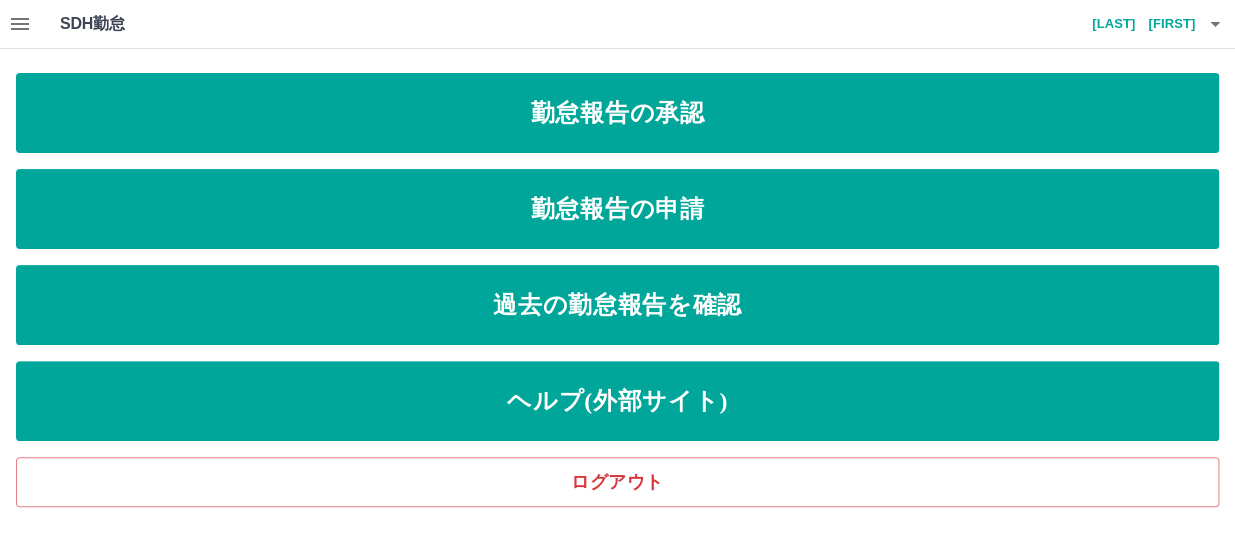click 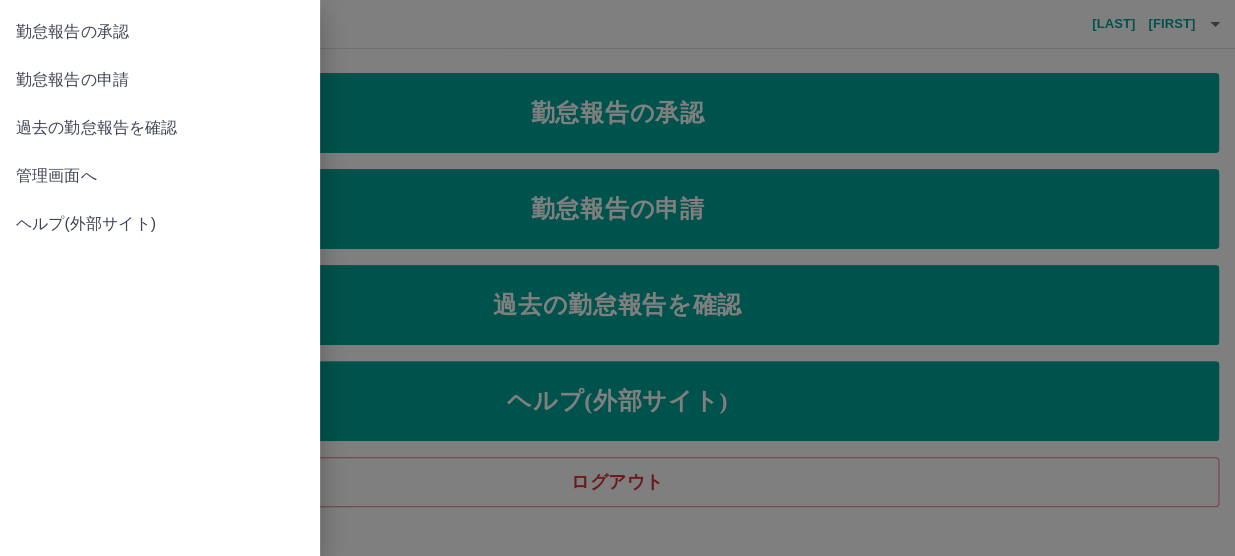 click on "管理画面へ" at bounding box center [160, 176] 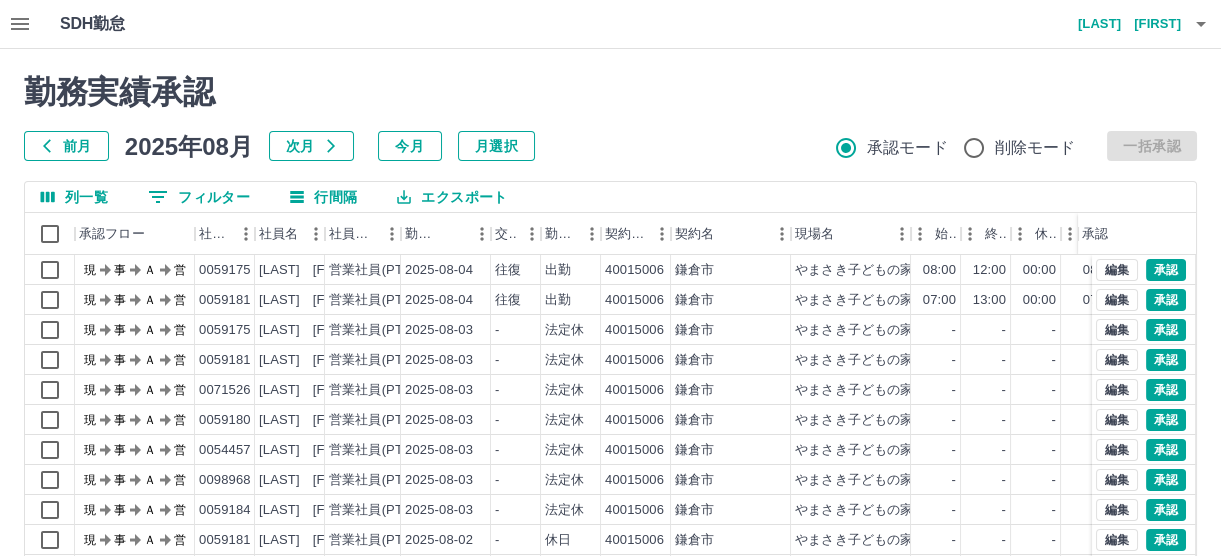 scroll, scrollTop: 100, scrollLeft: 0, axis: vertical 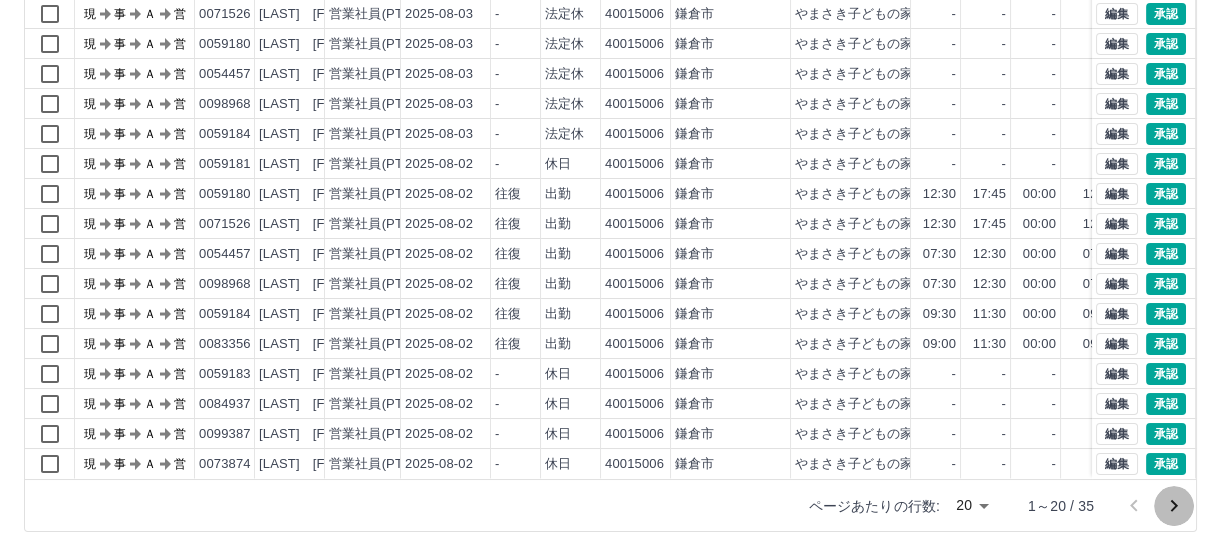 click at bounding box center (1174, 506) 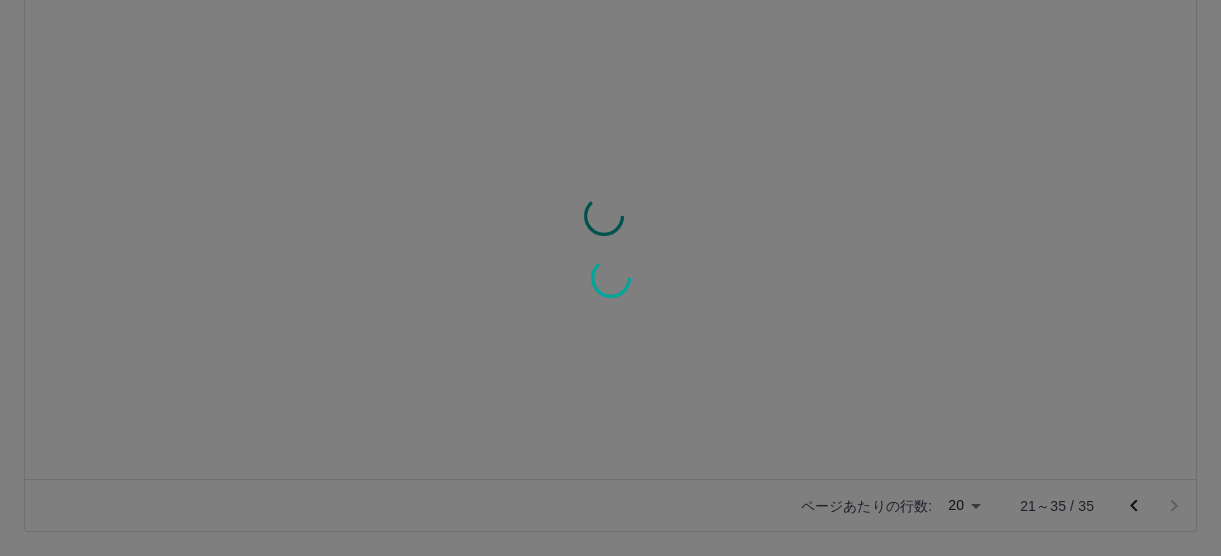 scroll, scrollTop: 0, scrollLeft: 0, axis: both 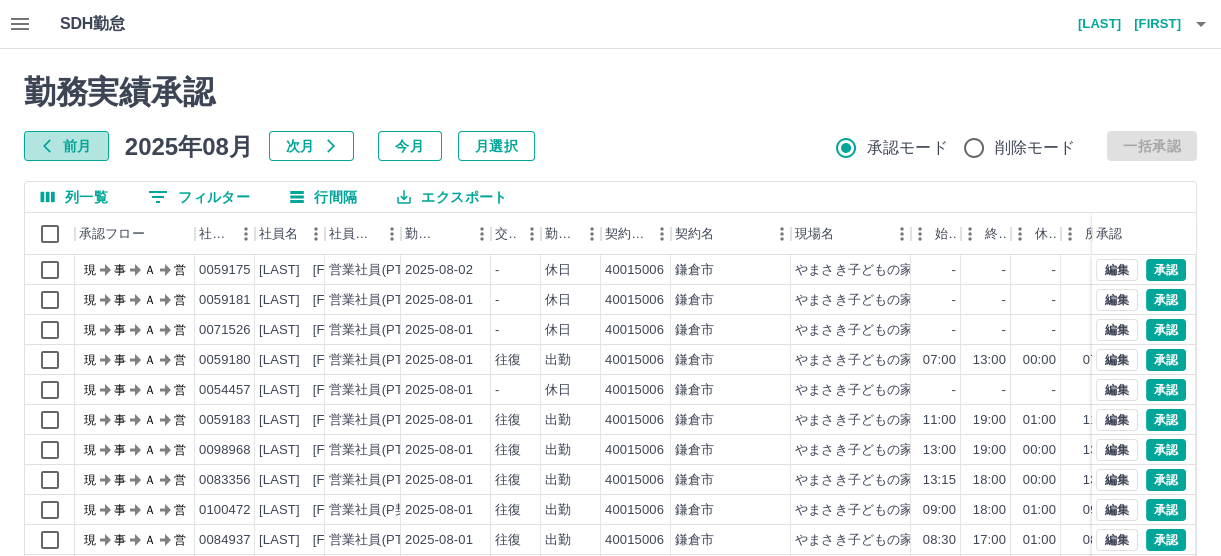 click 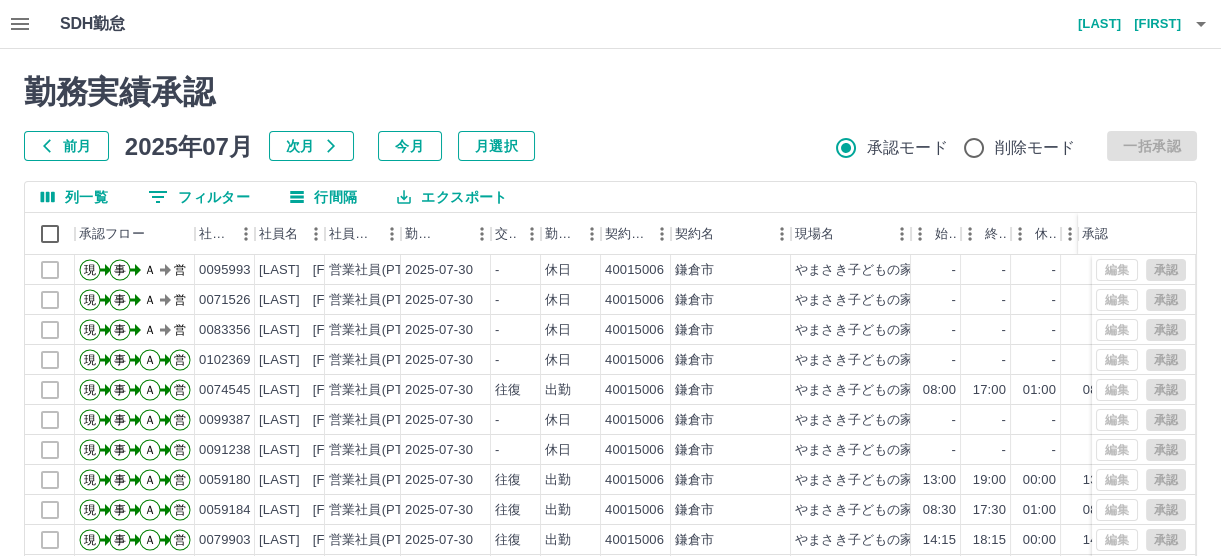 scroll, scrollTop: 100, scrollLeft: 0, axis: vertical 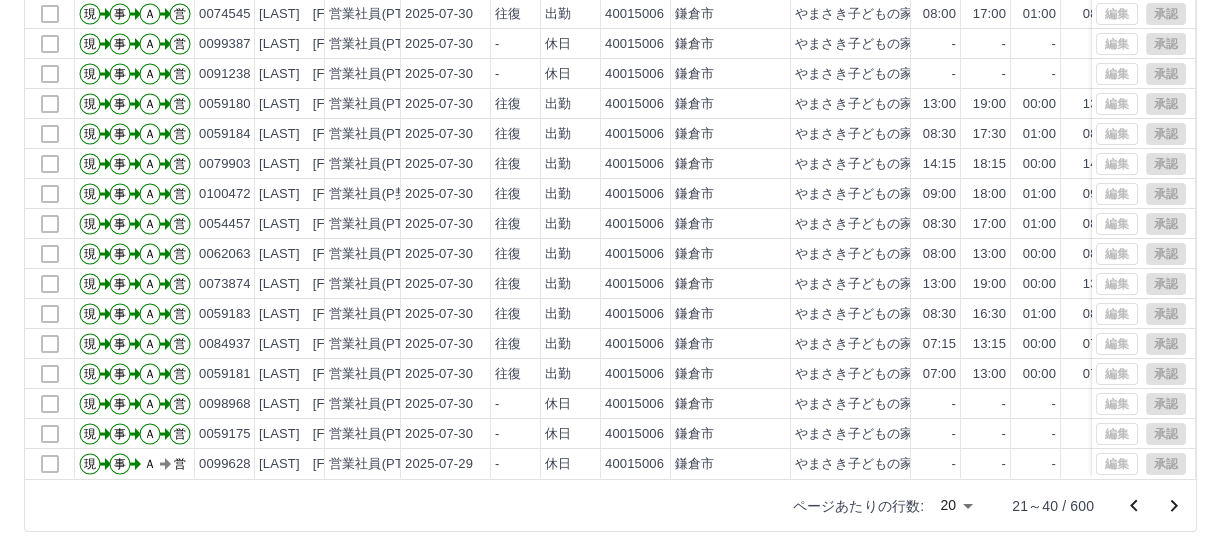 click 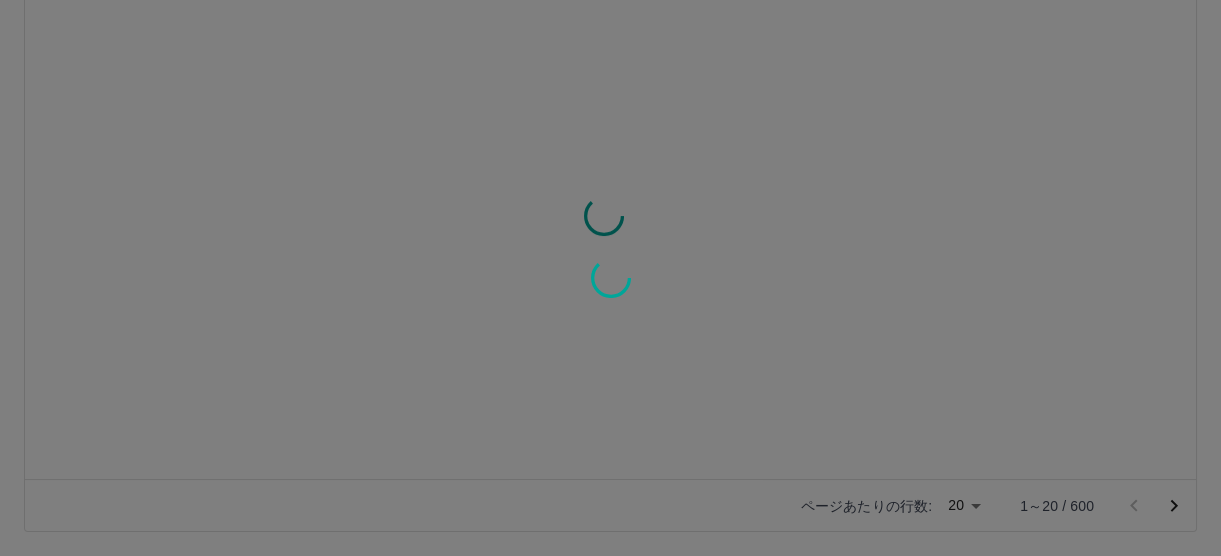 scroll, scrollTop: 0, scrollLeft: 0, axis: both 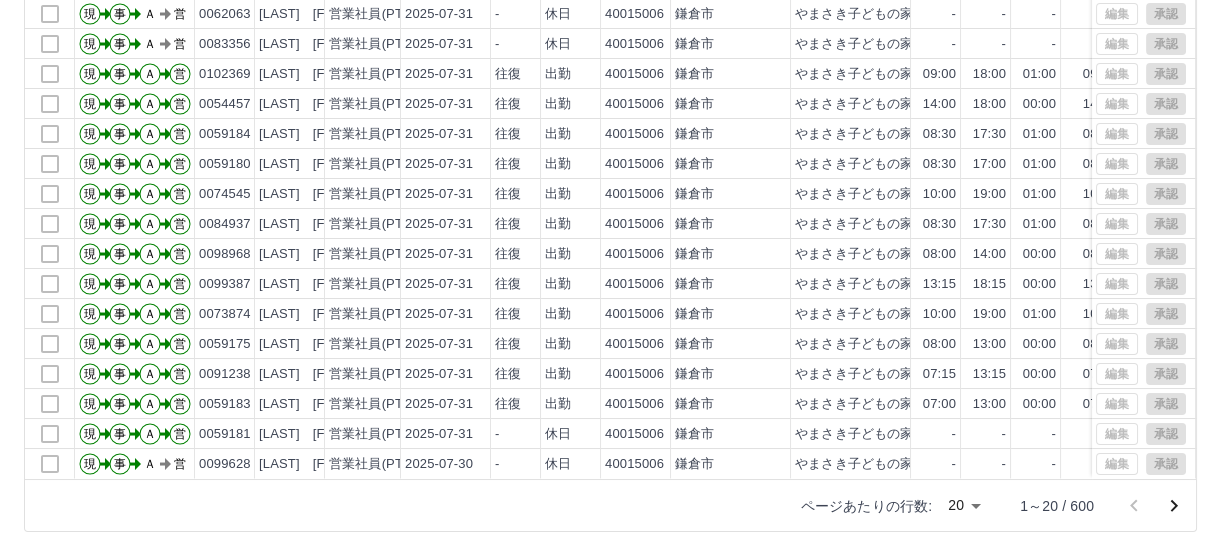 click 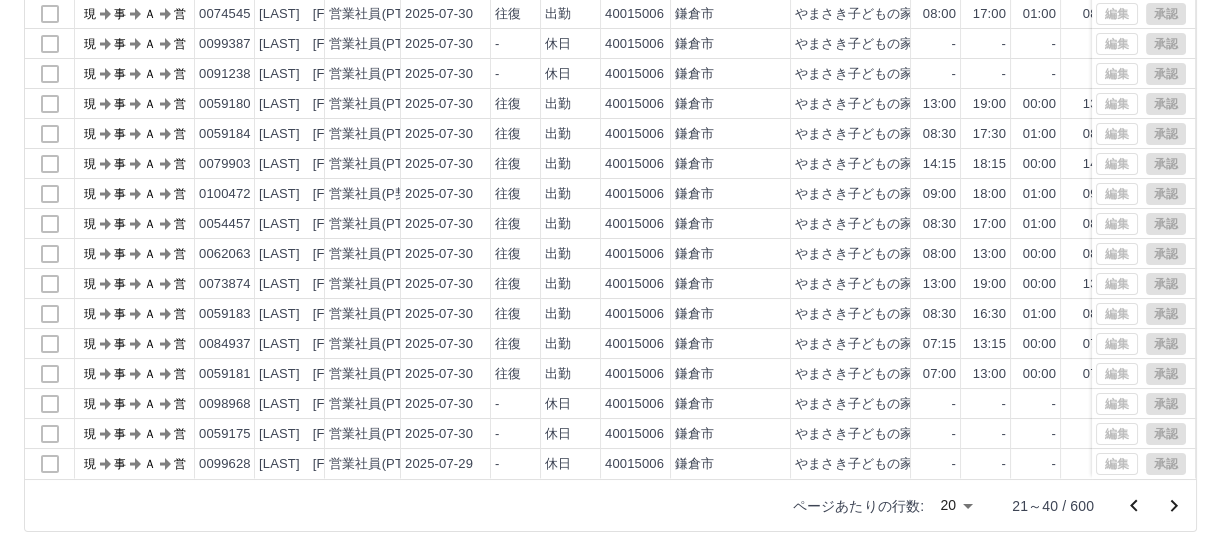 scroll, scrollTop: 0, scrollLeft: 0, axis: both 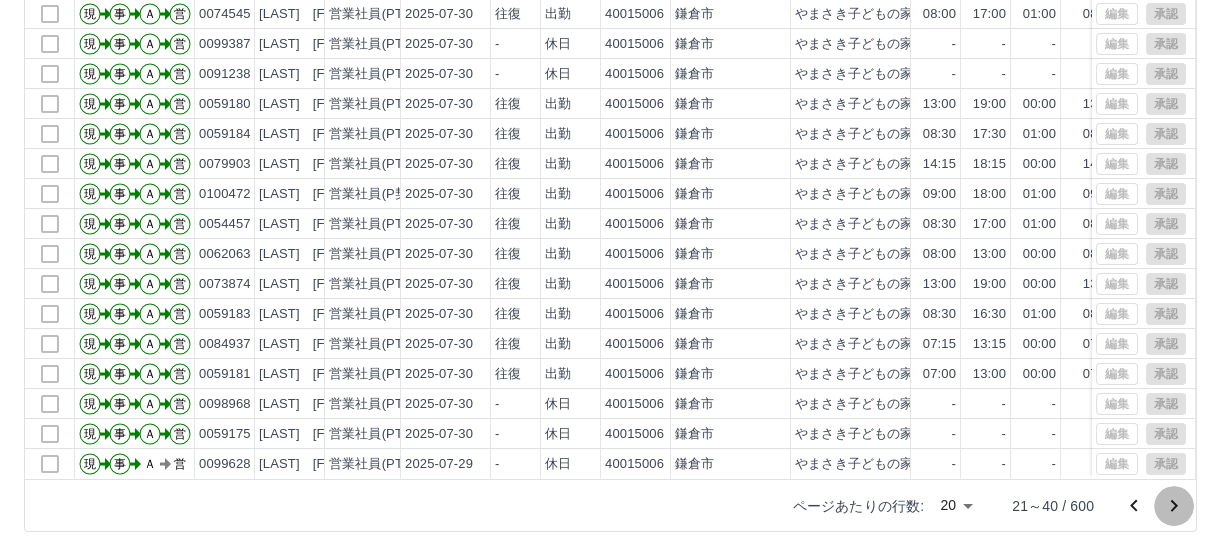 click 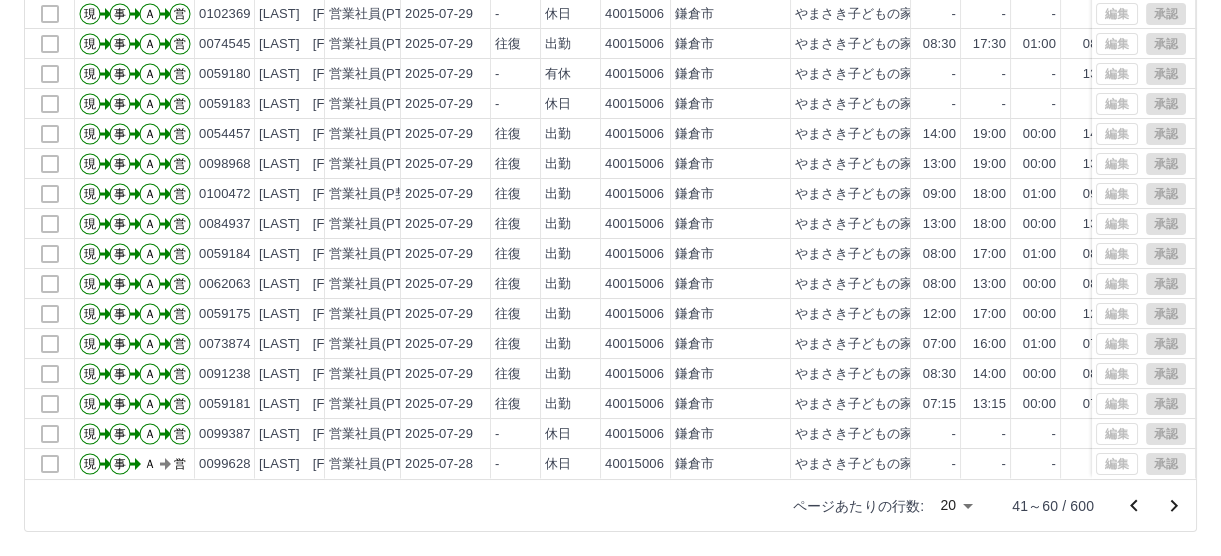 scroll, scrollTop: 0, scrollLeft: 0, axis: both 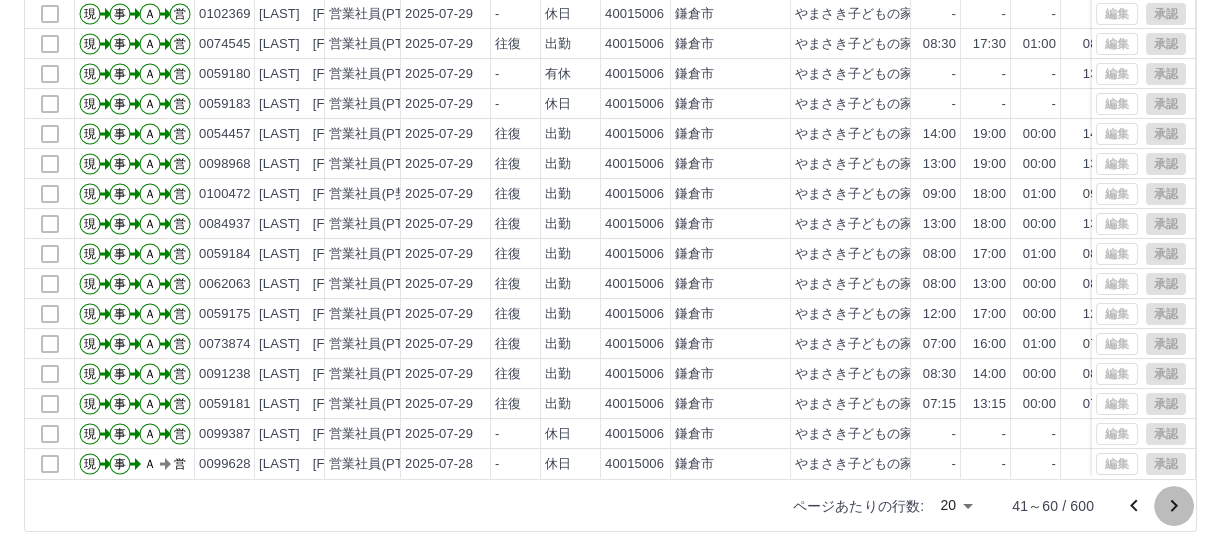 click 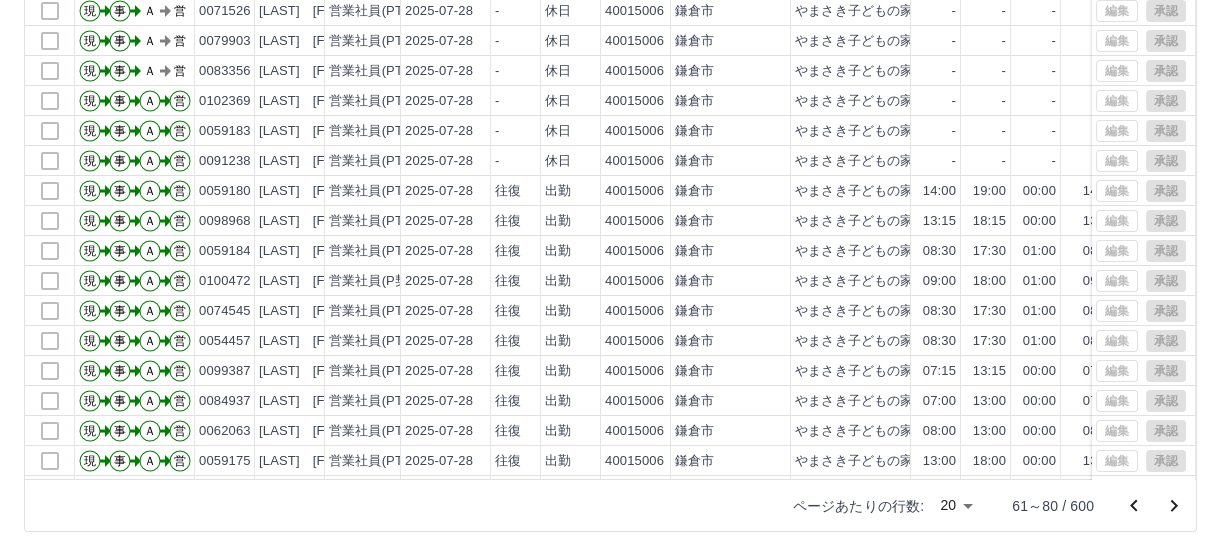 scroll, scrollTop: 100, scrollLeft: 0, axis: vertical 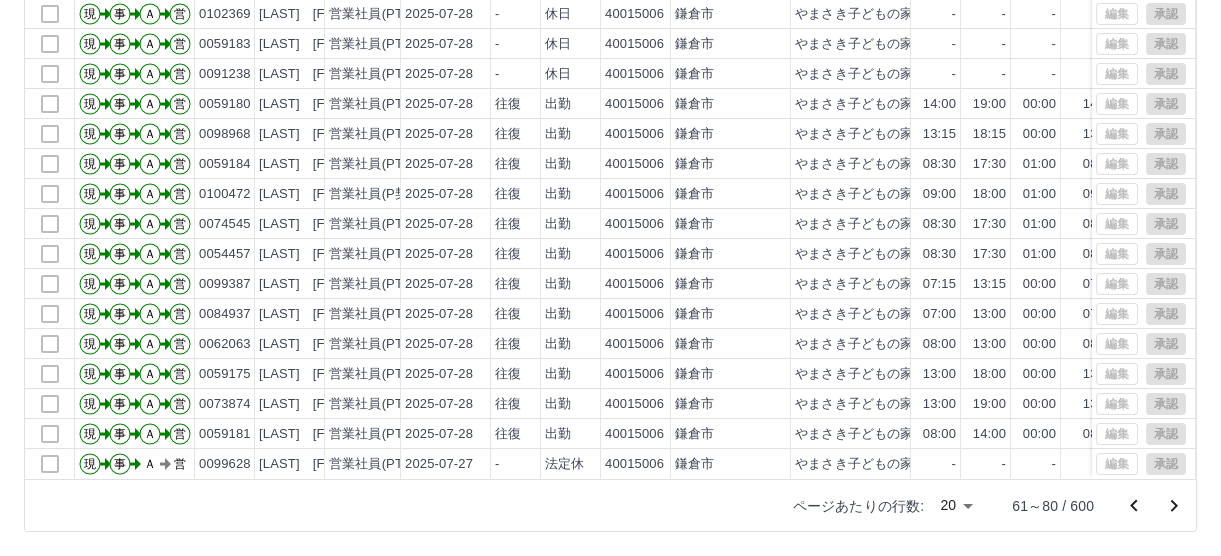 click 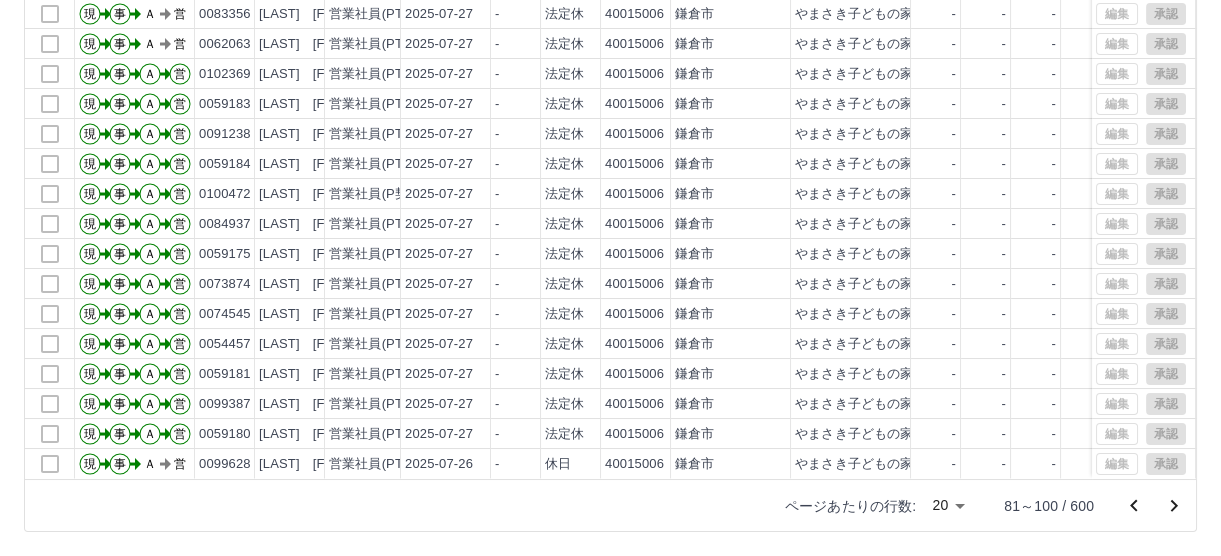 scroll, scrollTop: 100, scrollLeft: 0, axis: vertical 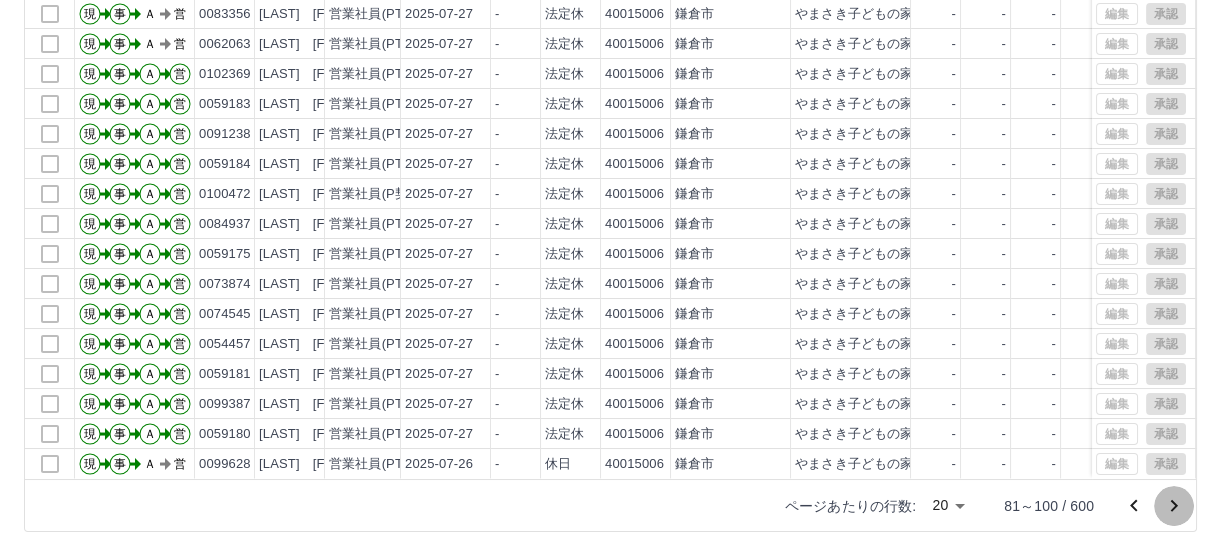 click 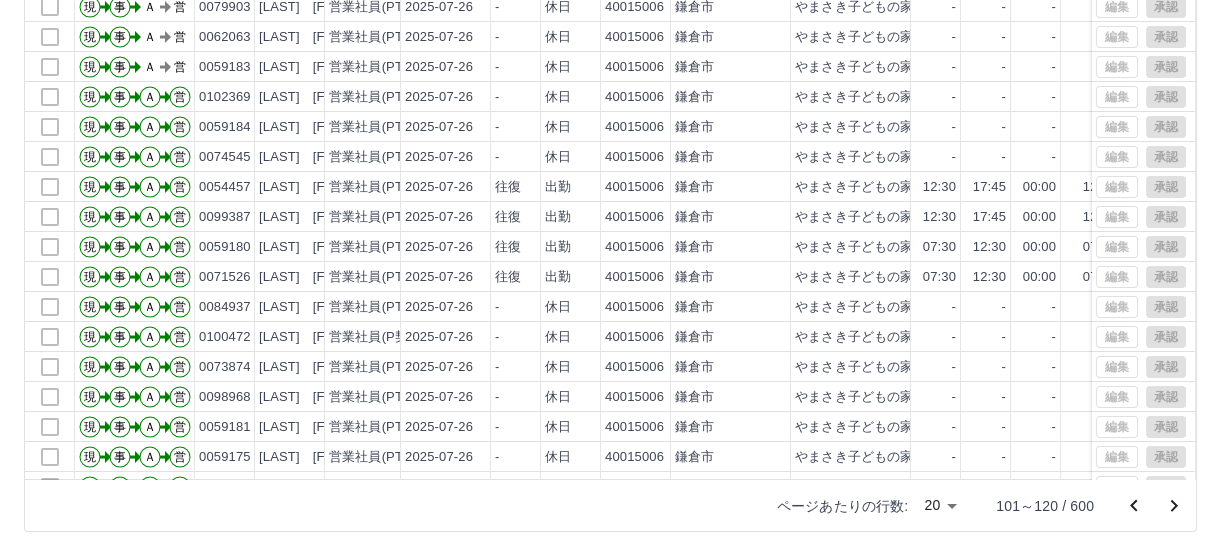 scroll, scrollTop: 0, scrollLeft: 0, axis: both 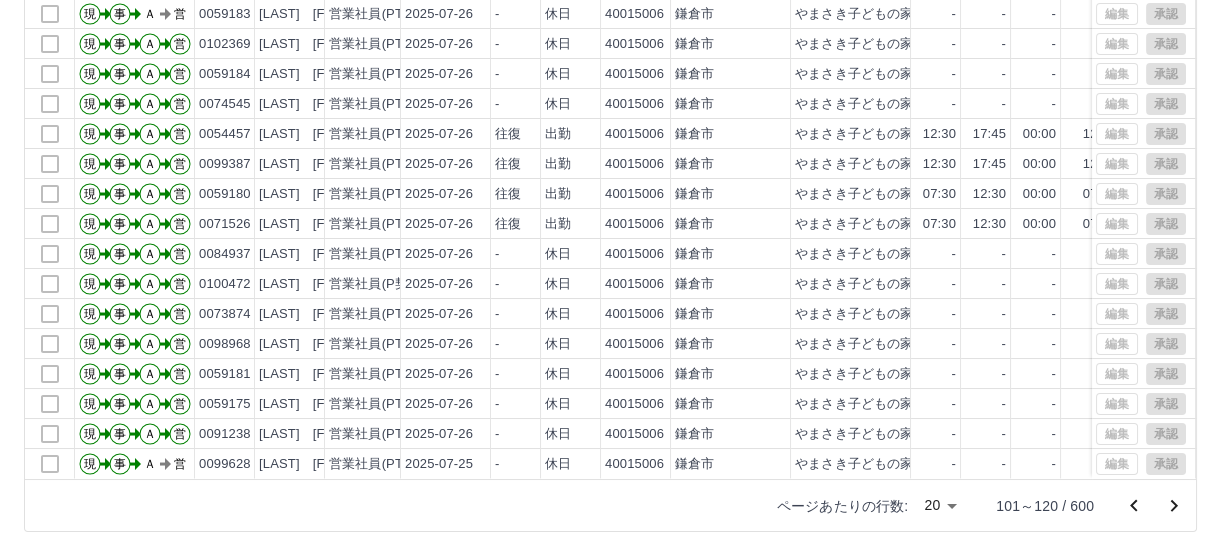 click 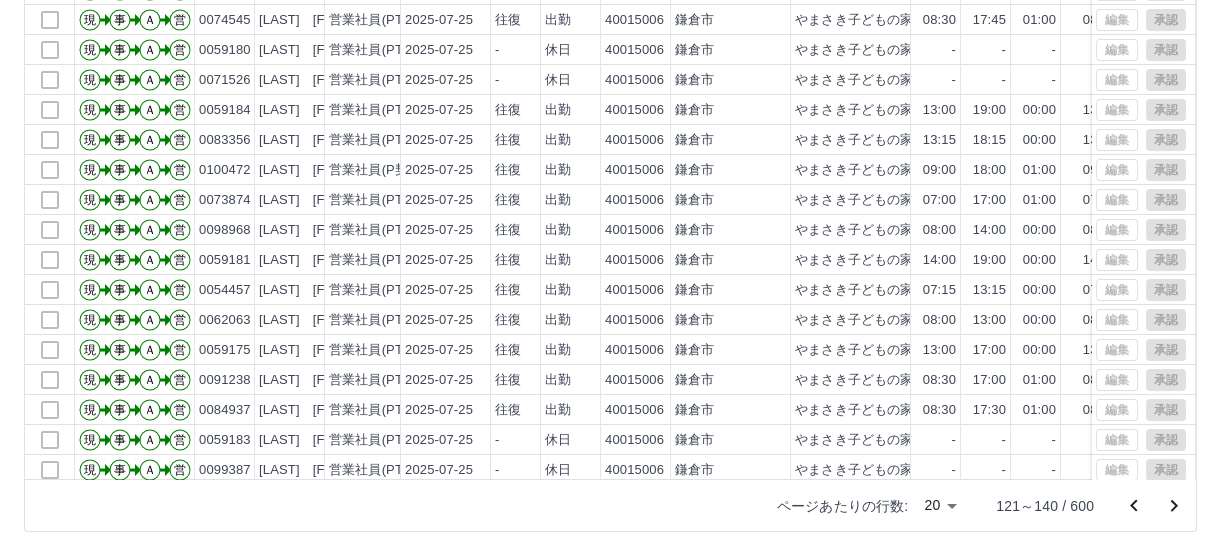 scroll, scrollTop: 100, scrollLeft: 0, axis: vertical 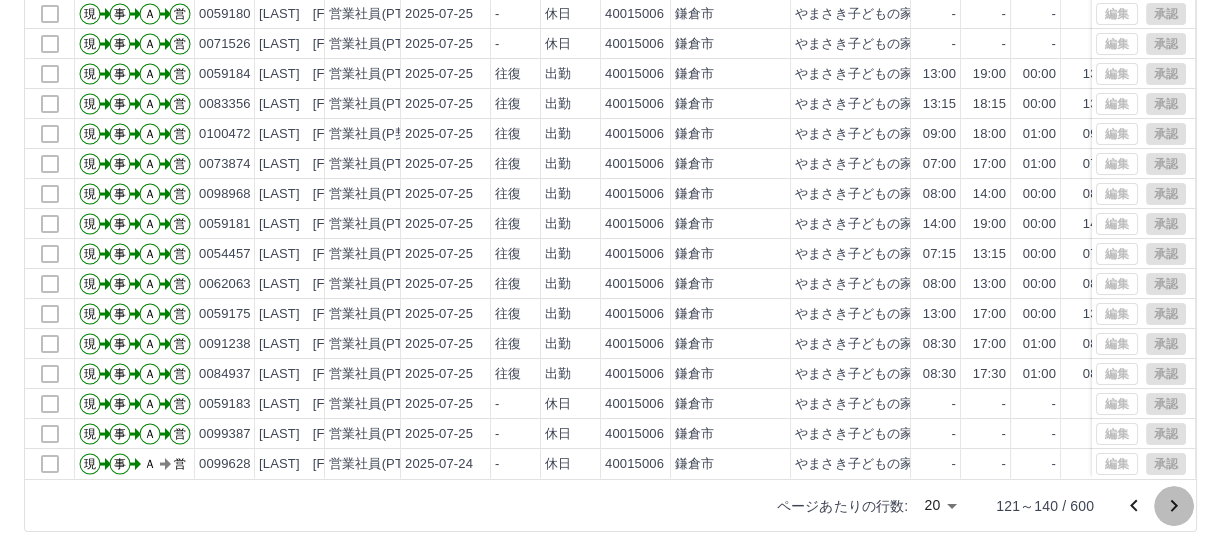 click 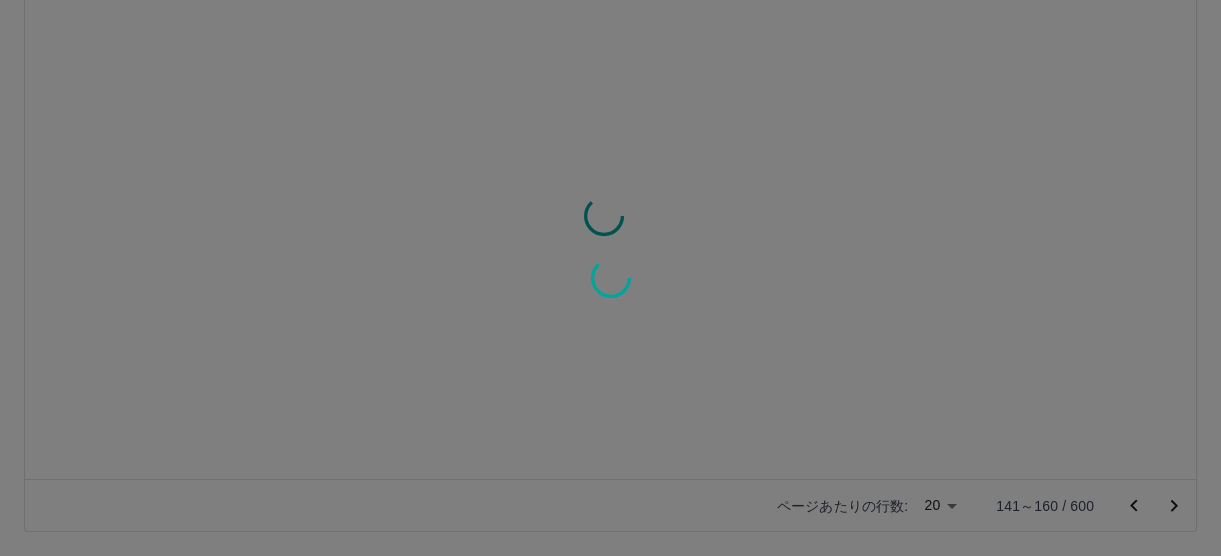 scroll, scrollTop: 0, scrollLeft: 0, axis: both 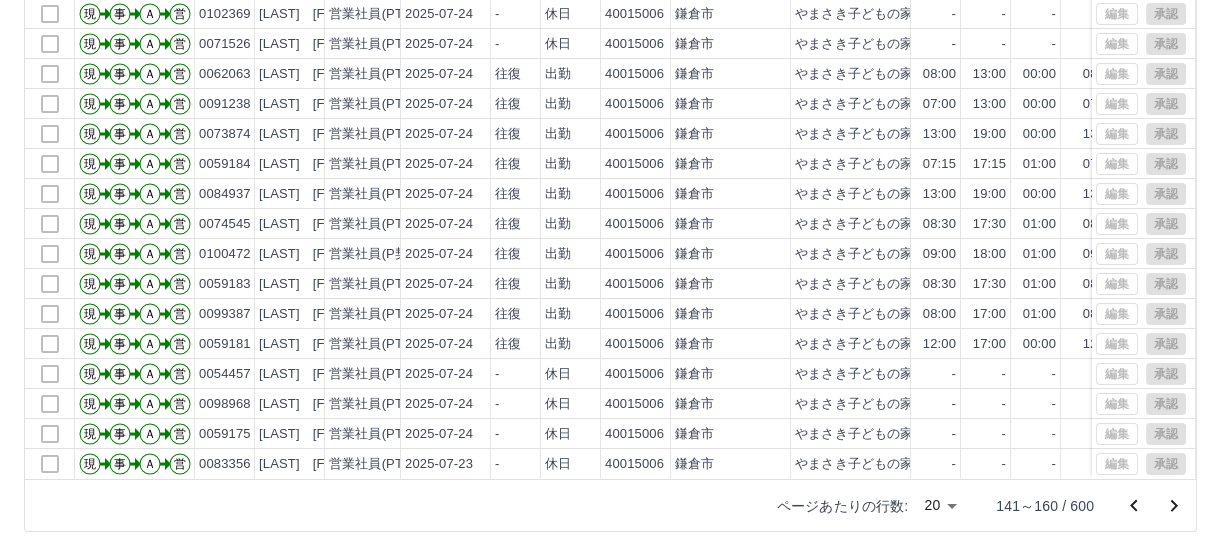 click 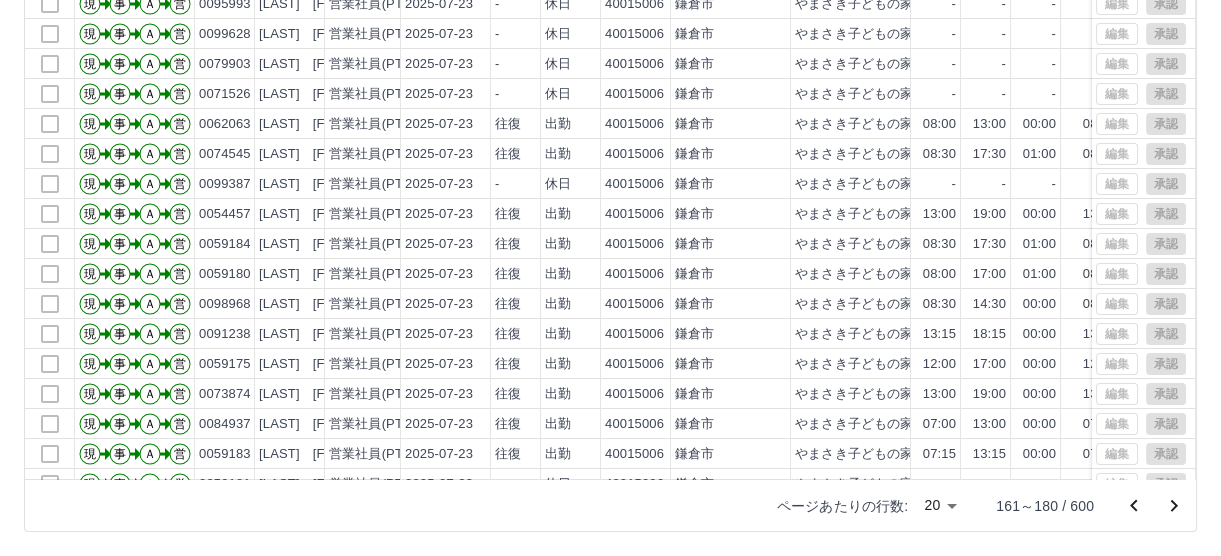 scroll, scrollTop: 0, scrollLeft: 0, axis: both 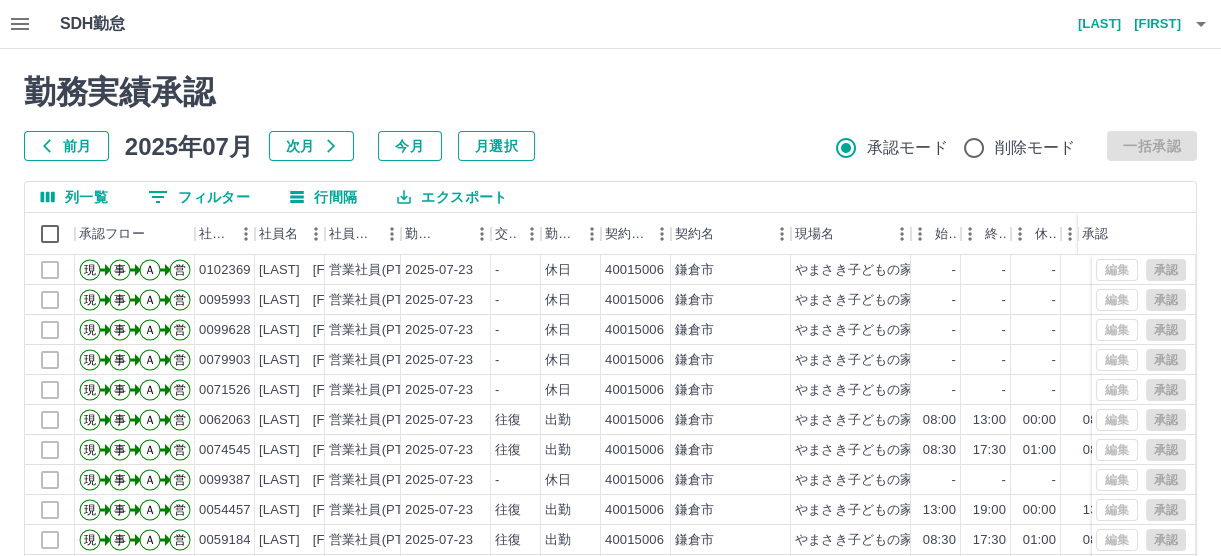 click 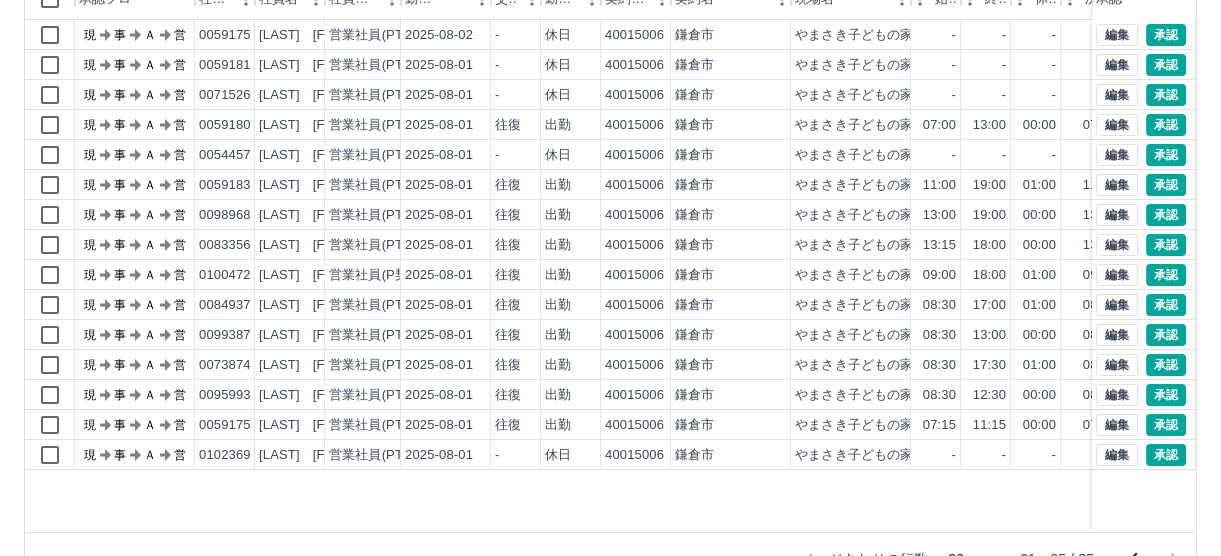 scroll, scrollTop: 289, scrollLeft: 0, axis: vertical 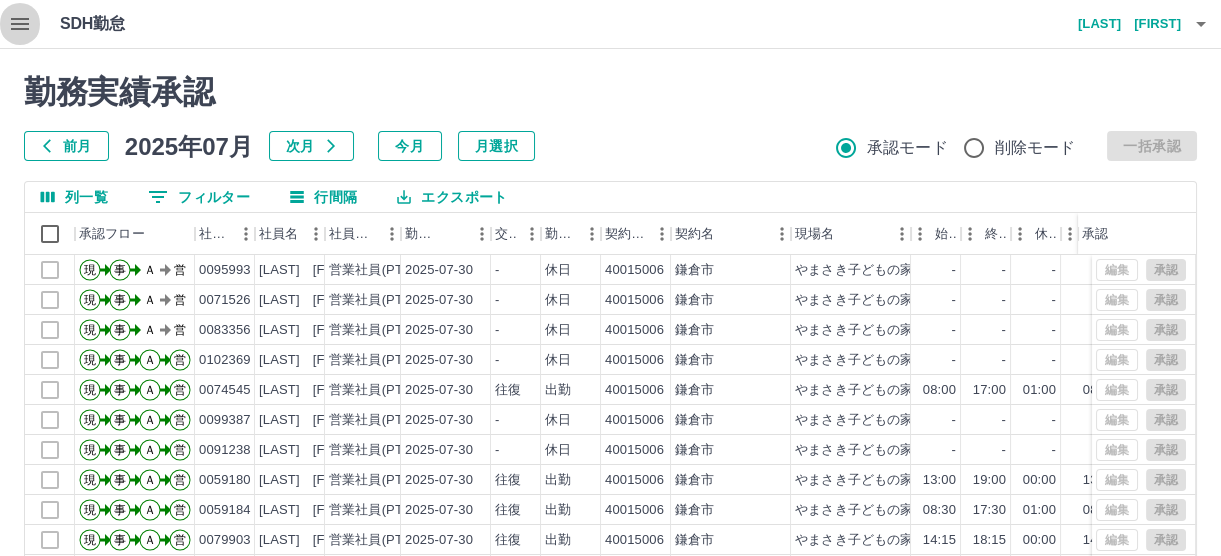 click 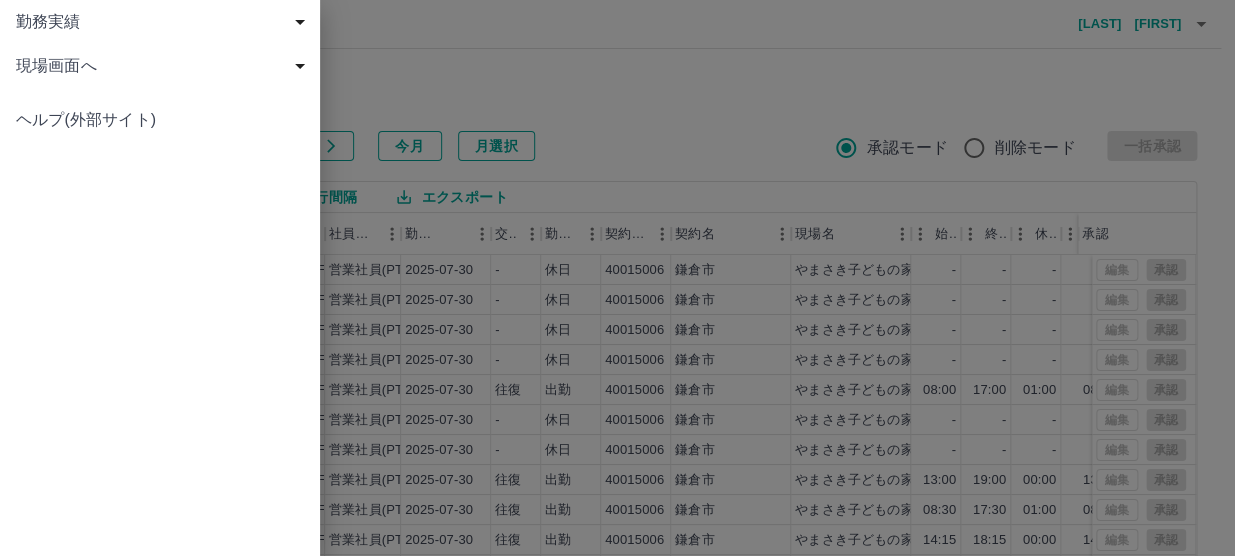 click at bounding box center [617, 278] 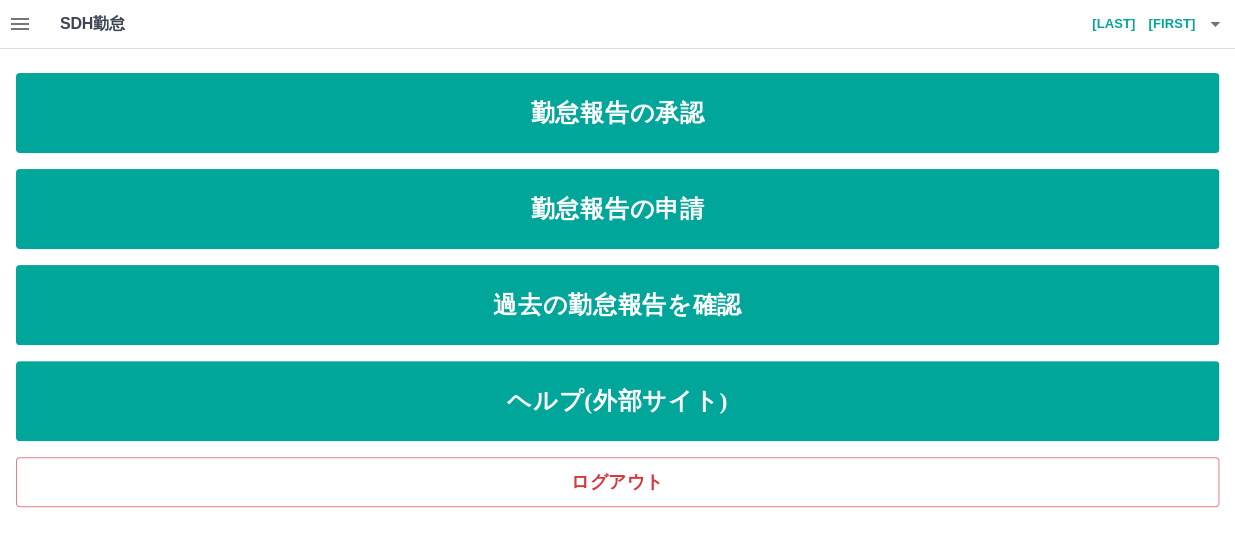 click 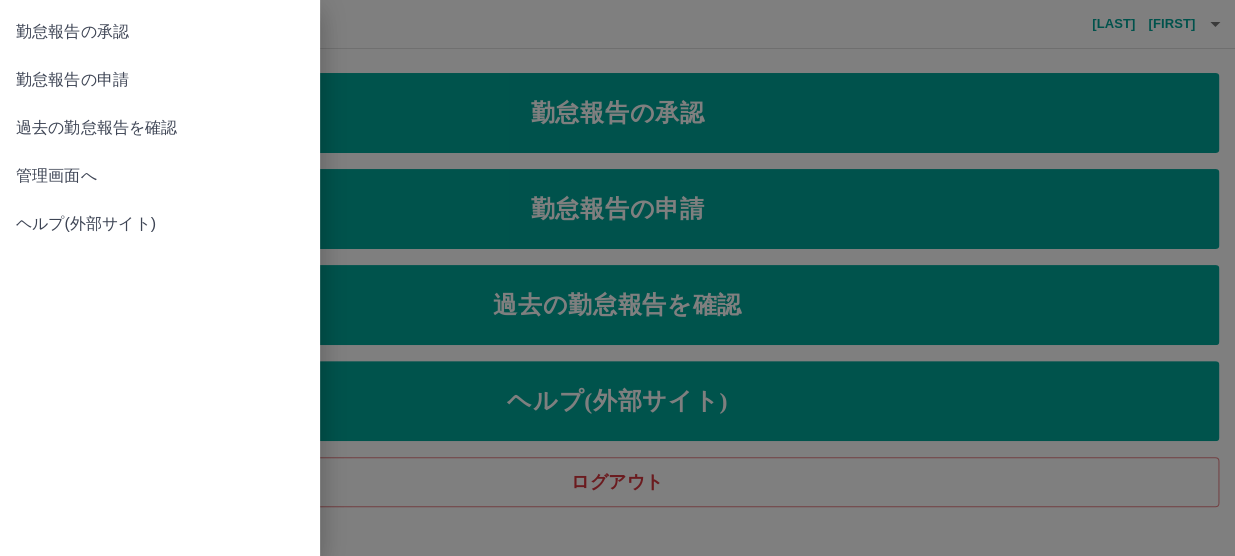click on "管理画面へ" at bounding box center [160, 176] 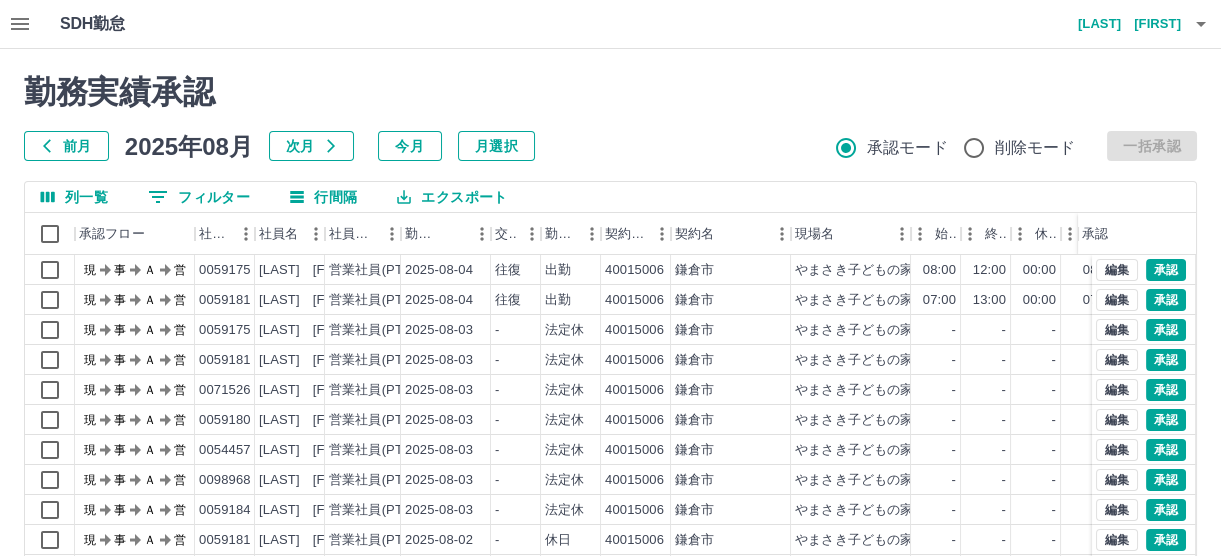 click on "勤務実績承認 前月 [YEAR]年[MONTH]月 次月 今月 月選択 承認モード 削除モード 一括承認 列一覧 0 フィルター 行間隔 エクスポート 承認フロー 社員番号 社員名 社員区分 勤務日 交通費 勤務区分 契約コード 契約名 現場名 始業 終業 休憩 所定開始 所定終業 所定休憩 拘束 勤務 遅刻等 承認 現 事 Ａ 営 0059175 [LAST]　[FIRST] 営業社員(PT契約) [YEAR]-[MONTH]-[DAY] 往復 出勤 40015006 [CITY] やまさき子どもの家 08:00 12:00 00:00 08:00 12:00 00:00 04:00 04:00 00:00 現 事 Ａ 営 0059181 [LAST]　[FIRST] 営業社員(PT契約) [YEAR]-[MONTH]-[DAY] 往復 出勤 40015006 [CITY] やまさき子どもの家 07:00 13:00 00:00 07:00 13:00 00:00 06:00 06:00 00:00 現 事 Ａ 営 0059175 [LAST]　[FIRST] 営業社員(PT契約) [YEAR]-[MONTH]-[DAY]  -  法定休 40015006 [CITY] やまさき子どもの家 - - - - - - 00:00 00:00 00:00 現 事 Ａ 営 0059181 [LAST]　[FIRST] 営業社員(PT契約) [YEAR]-[MONTH]-[DAY]  -  法定休 - -" at bounding box center [610, 447] 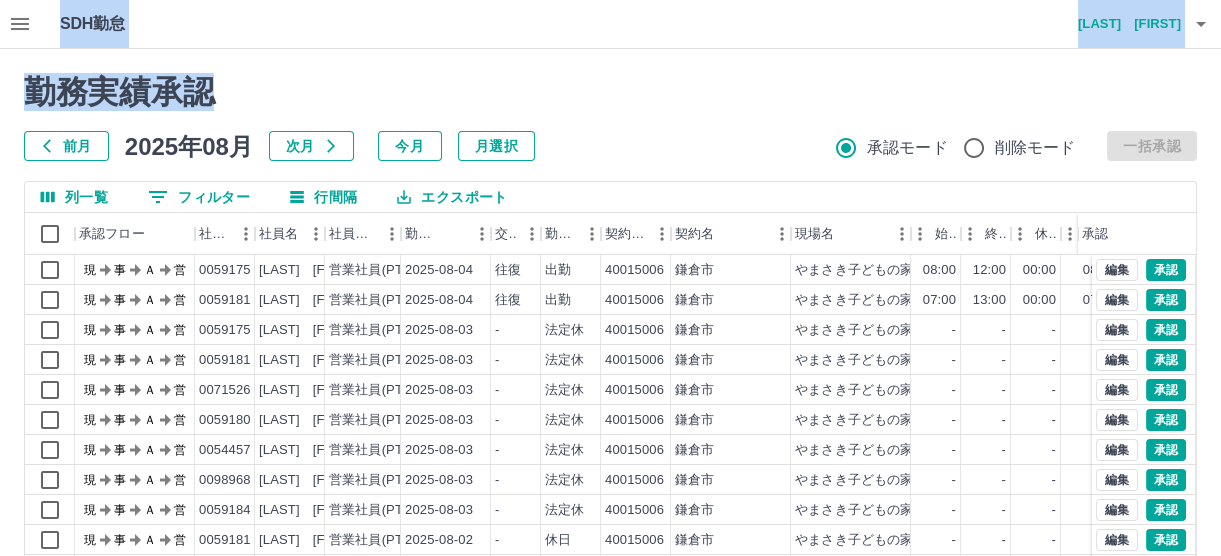 drag, startPoint x: 370, startPoint y: 84, endPoint x: -4, endPoint y: -32, distance: 391.5763 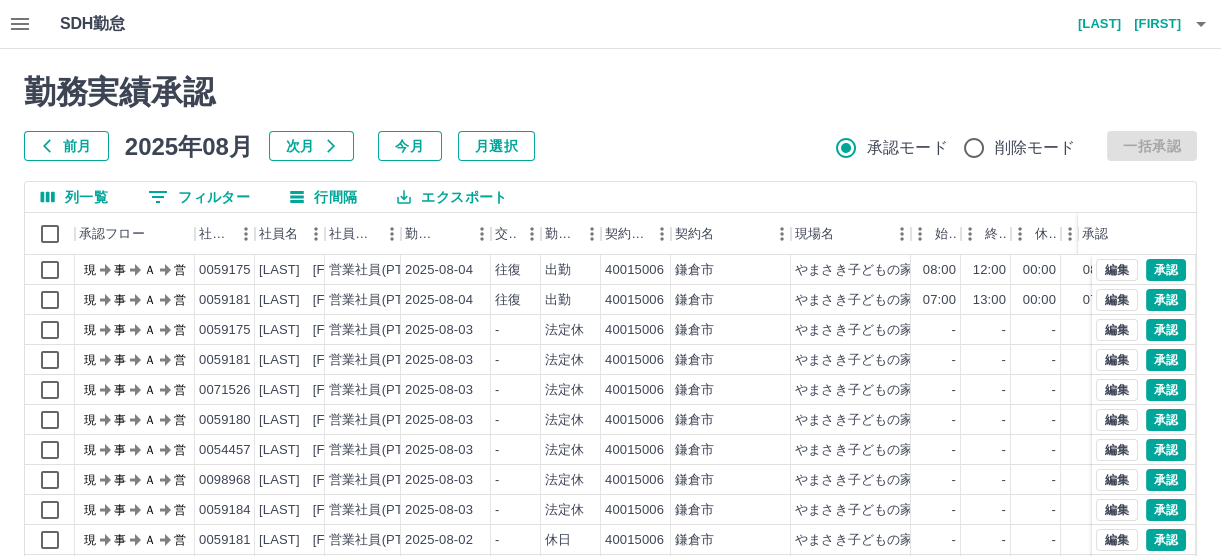 click 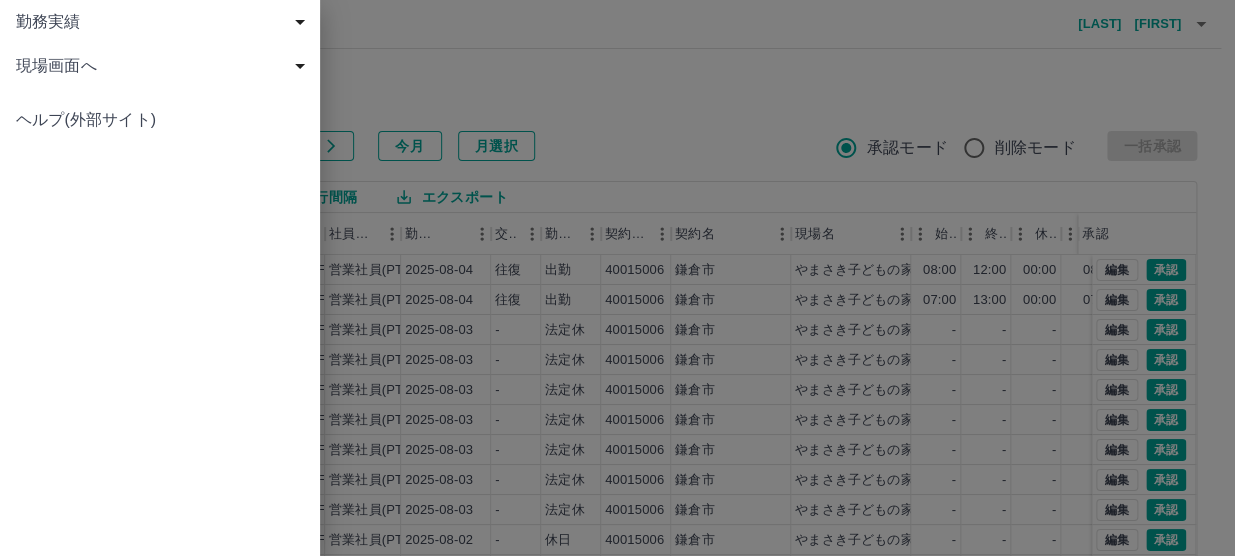 click on "現場画面へ" at bounding box center (164, 66) 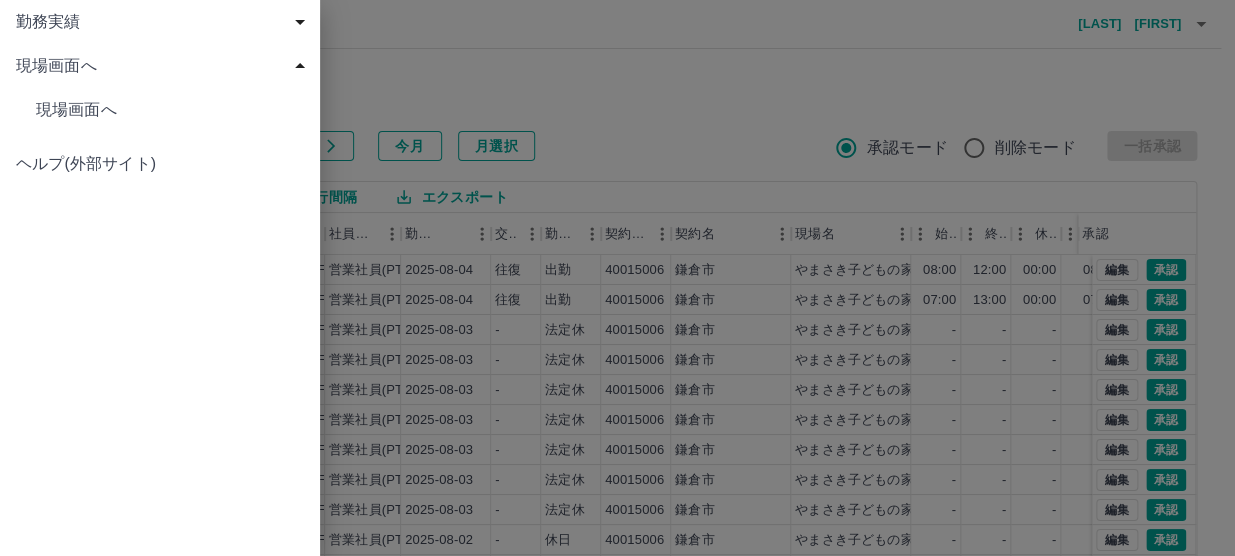 click on "現場画面へ 現場画面へ" at bounding box center [160, 88] 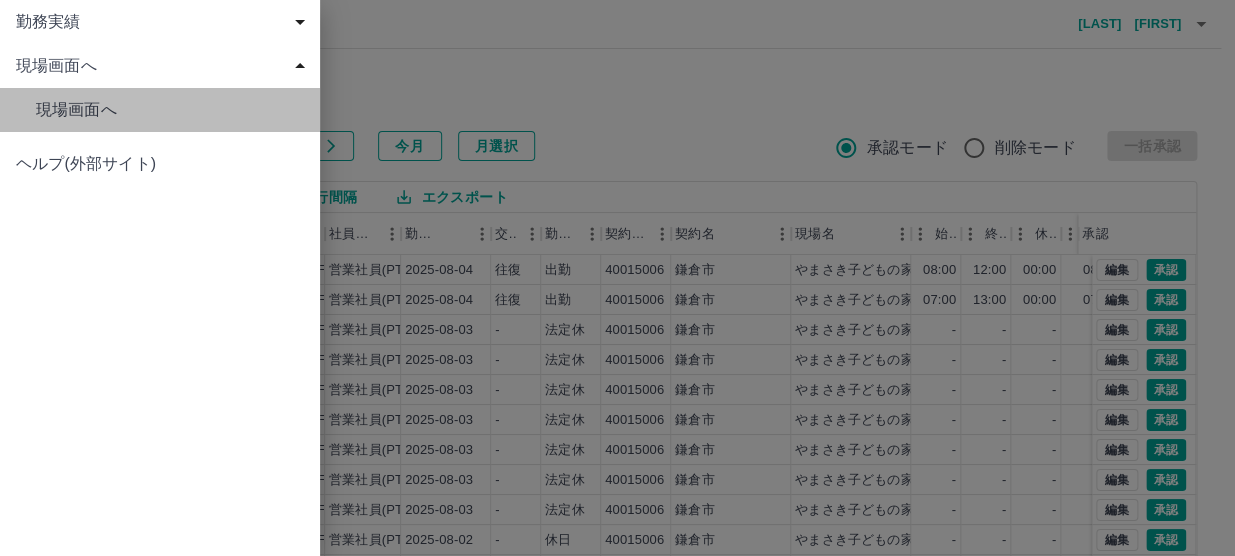 click on "現場画面へ" at bounding box center [170, 110] 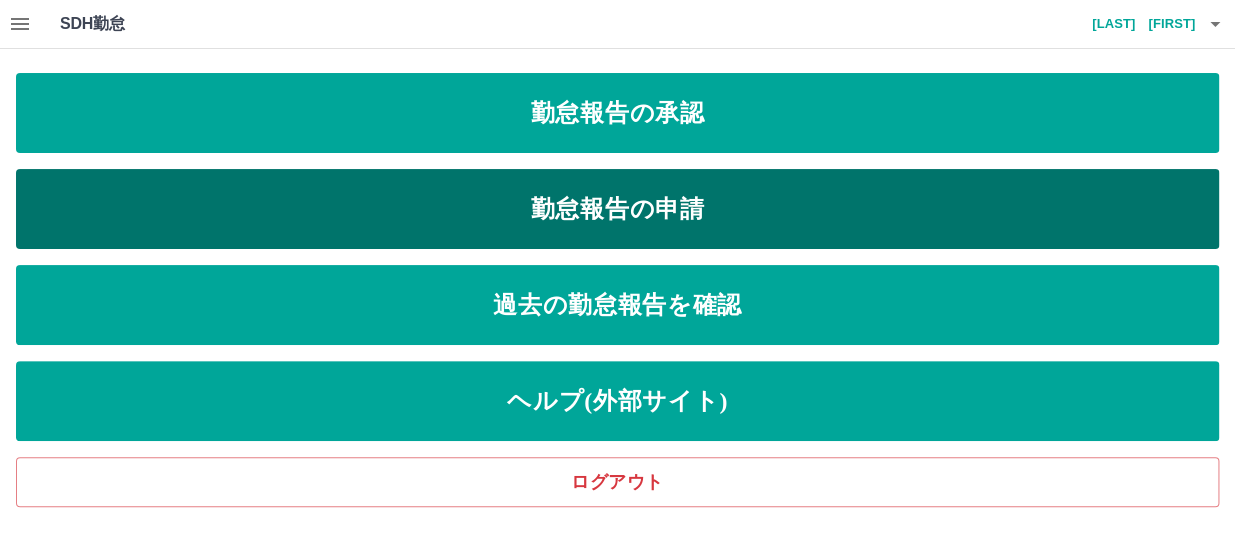 click on "勤怠報告の申請" at bounding box center [617, 209] 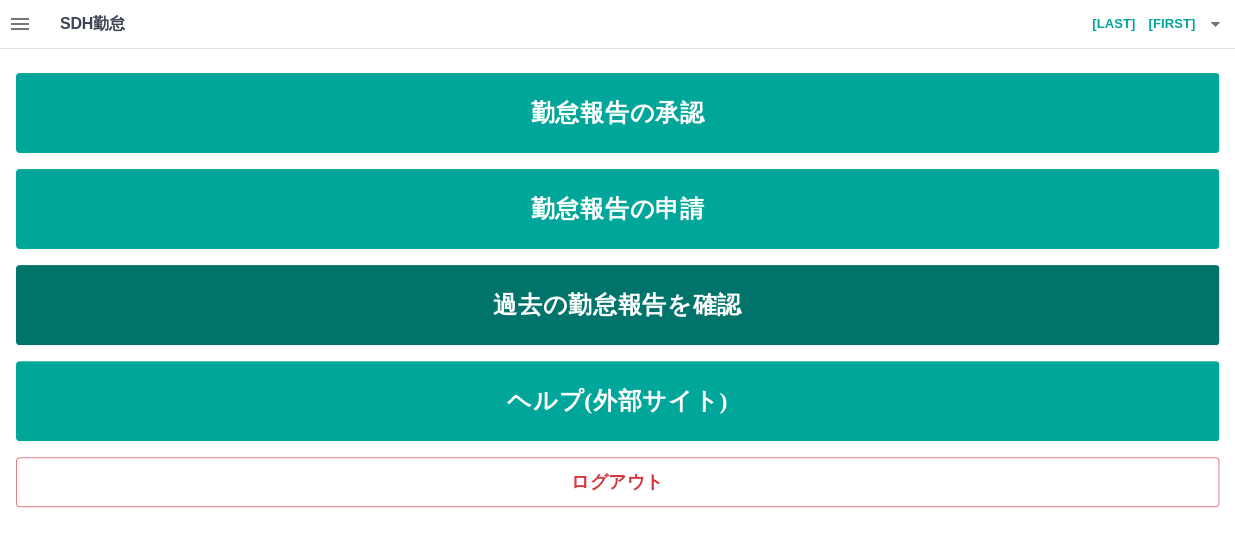 click on "過去の勤怠報告を確認" at bounding box center [617, 305] 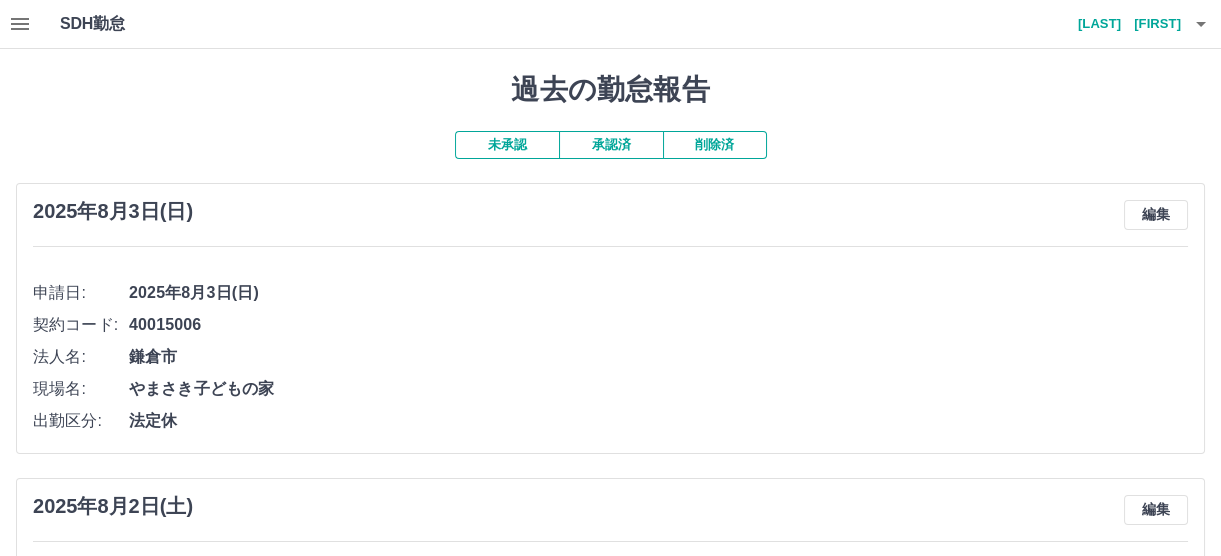 click on "未承認" at bounding box center (507, 145) 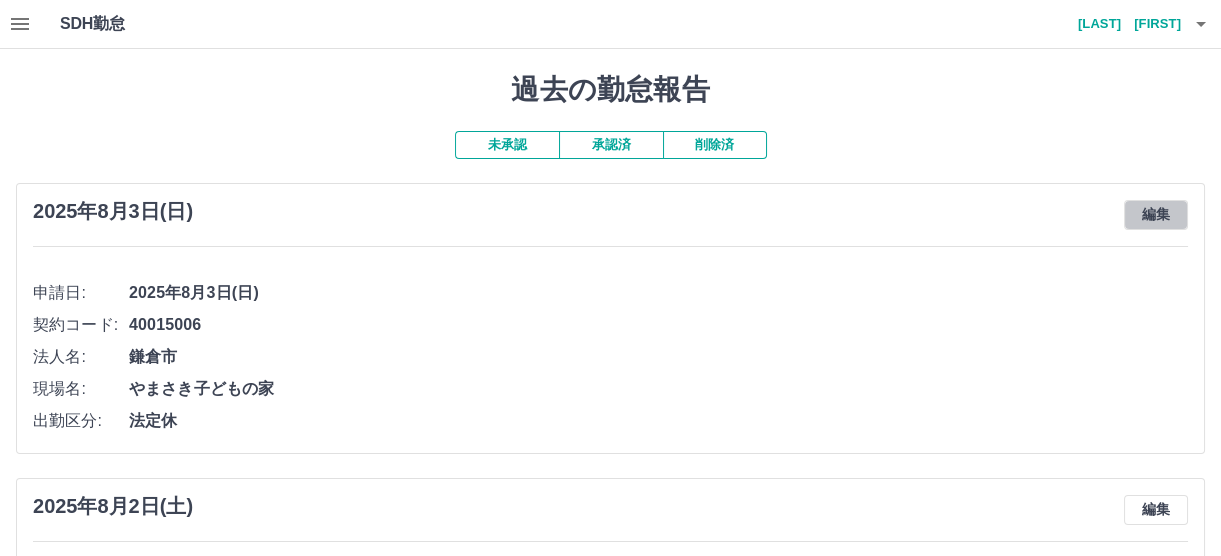 drag, startPoint x: 1135, startPoint y: 204, endPoint x: 675, endPoint y: 238, distance: 461.25482 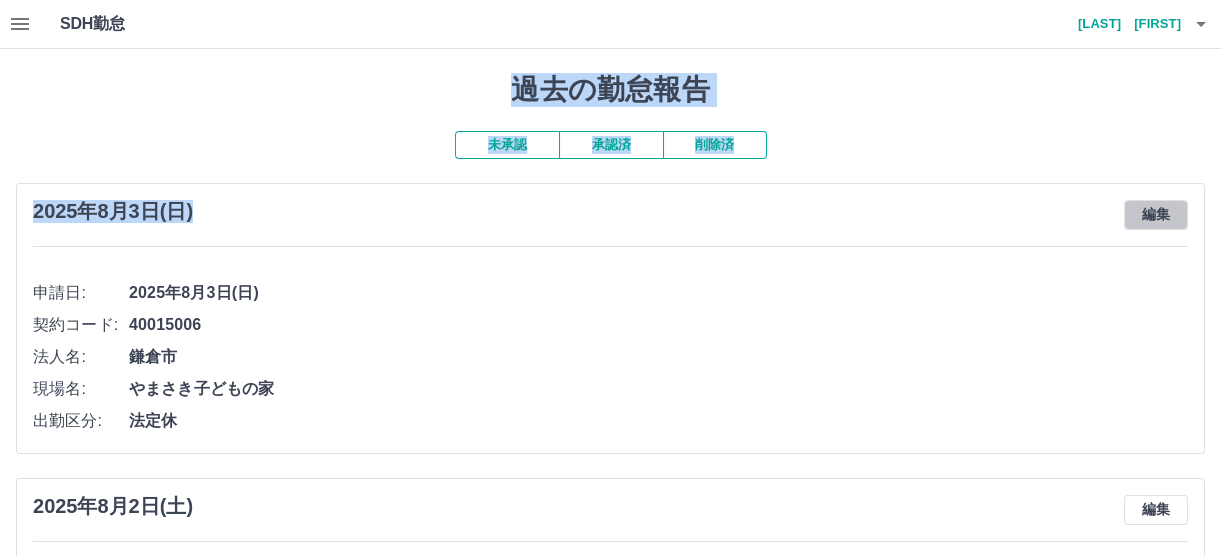 drag, startPoint x: 47, startPoint y: 64, endPoint x: 37, endPoint y: 52, distance: 15.6205 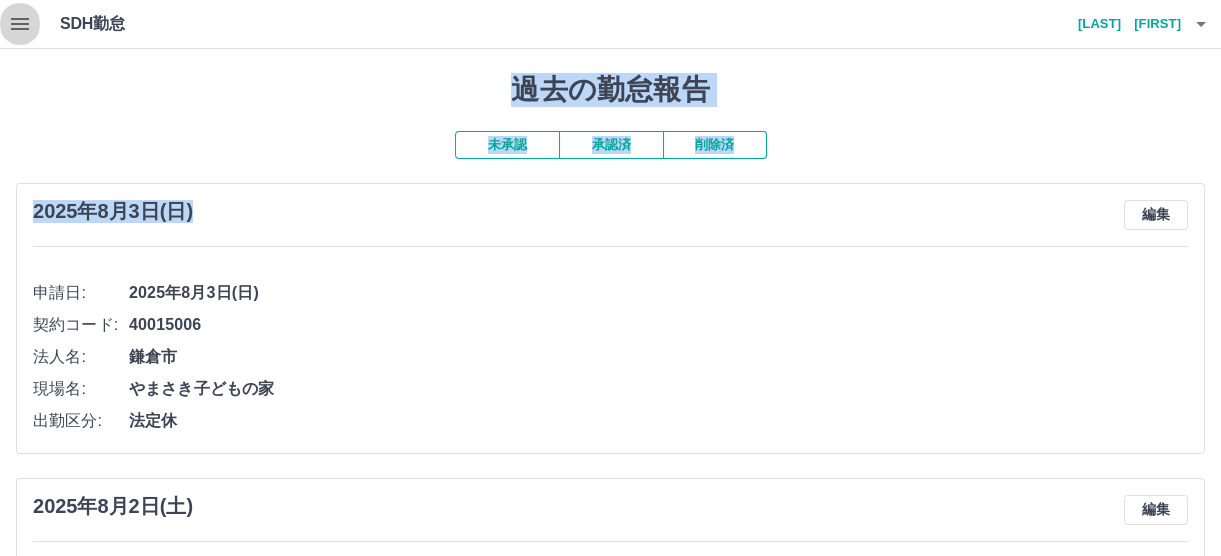 drag, startPoint x: 37, startPoint y: 52, endPoint x: 27, endPoint y: 25, distance: 28.79236 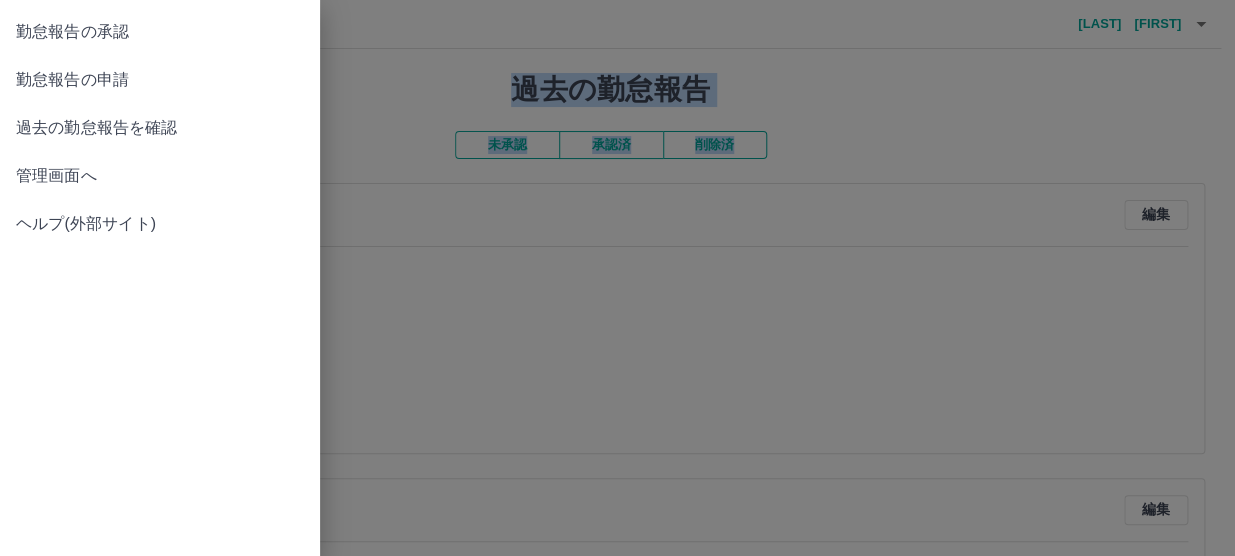 click on "管理画面へ" at bounding box center [160, 176] 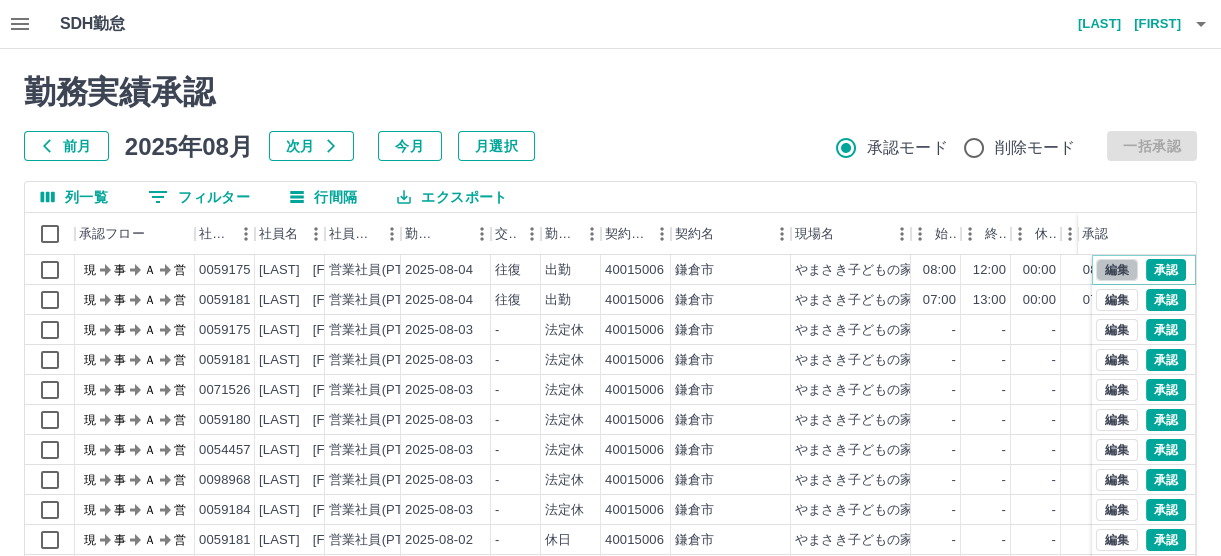 click on "編集" at bounding box center (1117, 270) 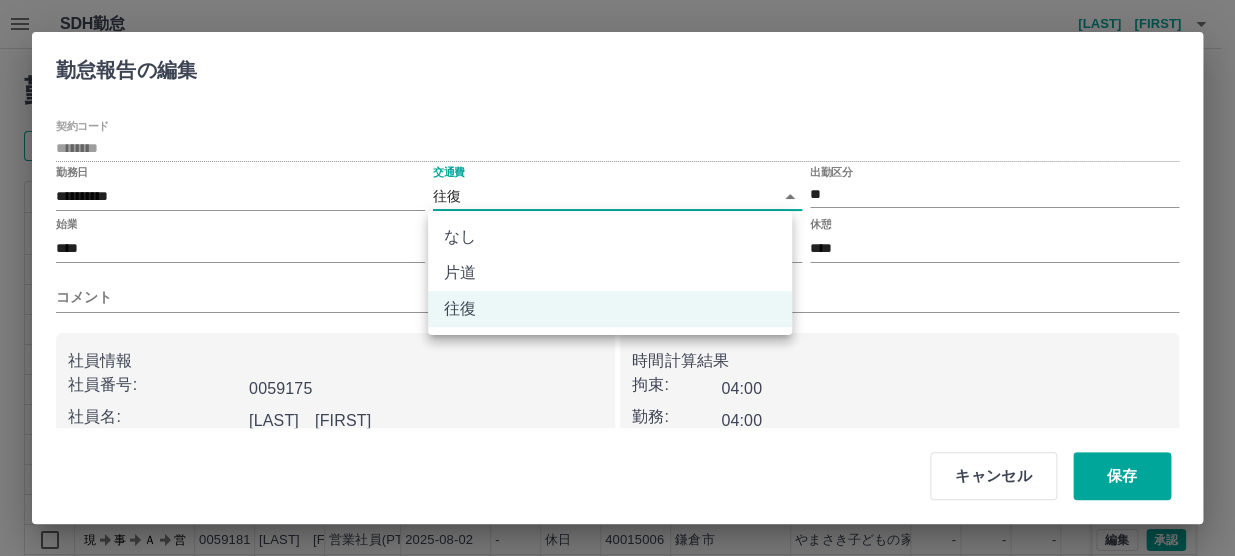 click on "勤務実績承認 前月 [YEAR]年[MONTH]月 次月 今月 月選択 承認モード 削除モード 一括承認 列一覧 0 フィルター 行間隔 エクスポート 承認フロー 社員番号 社員名 社員区分 勤務日 交通費 勤務区分 契約コード 契約名 現場名 始業 終業 休憩 所定開始 所定終業 所定休憩 拘束 勤務 遅刻等 承認 現 事 Ａ 営 0059175 [LAST]　[FIRST] 営業社員(PT契約) [YEAR]-[MONTH]-[DAY] 往復 出勤 40015006 [CITY] やまさき子どもの家 08:00 12:00 00:00 08:00 12:00 00:00 04:00 04:00 00:00 現 事 Ａ 営 0059181 [LAST]　[FIRST] 営業社員(PT契約) [YEAR]-[MONTH]-[DAY] 往復 出勤 40015006 [CITY] やまさき子どもの家 07:00 13:00 00:00 07:00 13:00 00:00 06:00 06:00 00:00 現 事 Ａ 営 0059175 [LAST]　[FIRST] 営業社員(PT契約) [YEAR]-[MONTH]-[DAY]  -  法定休 40015006 [CITY] やまさき子どもの家 - - - - - - 00:00 00:00 00:00 現 事 Ａ 営 0059181 [LAST]　[FIRST] 営業社員(PT契約)" at bounding box center [617, 422] 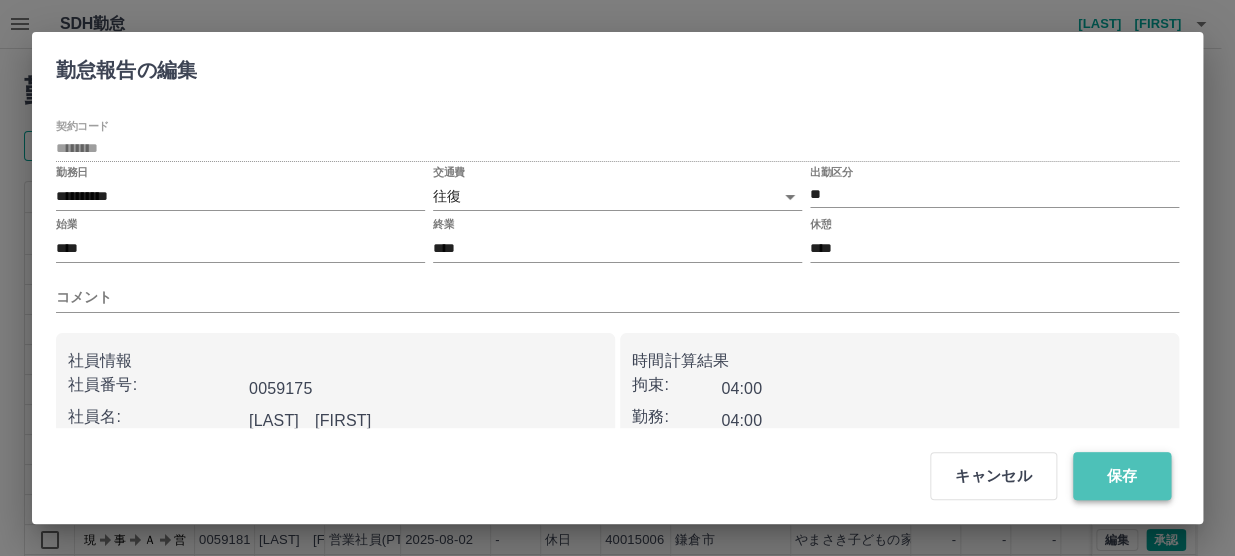 click on "保存" at bounding box center (1122, 476) 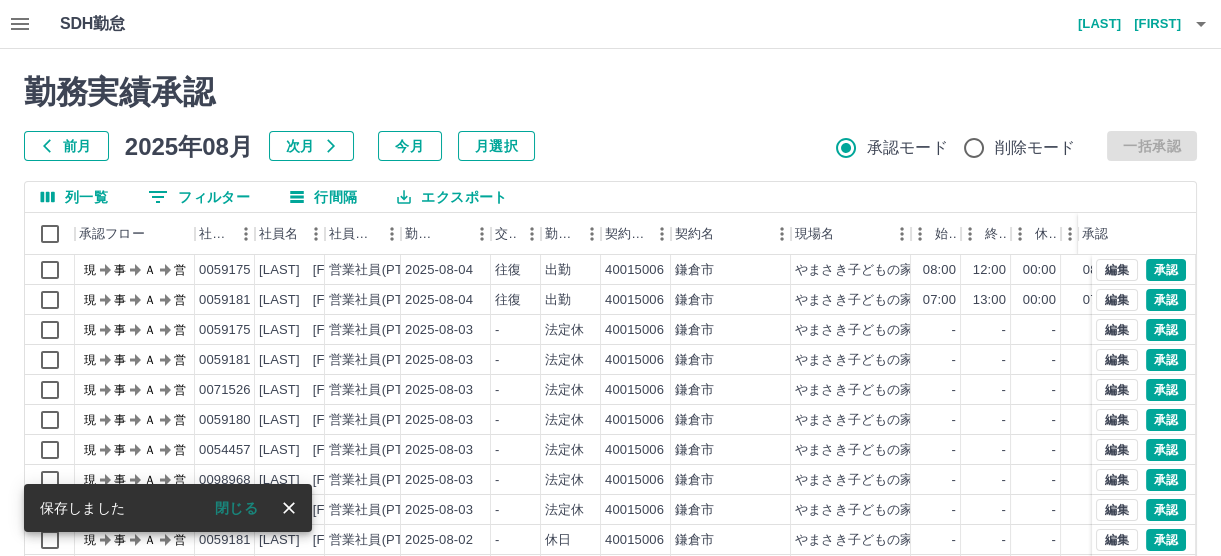 click 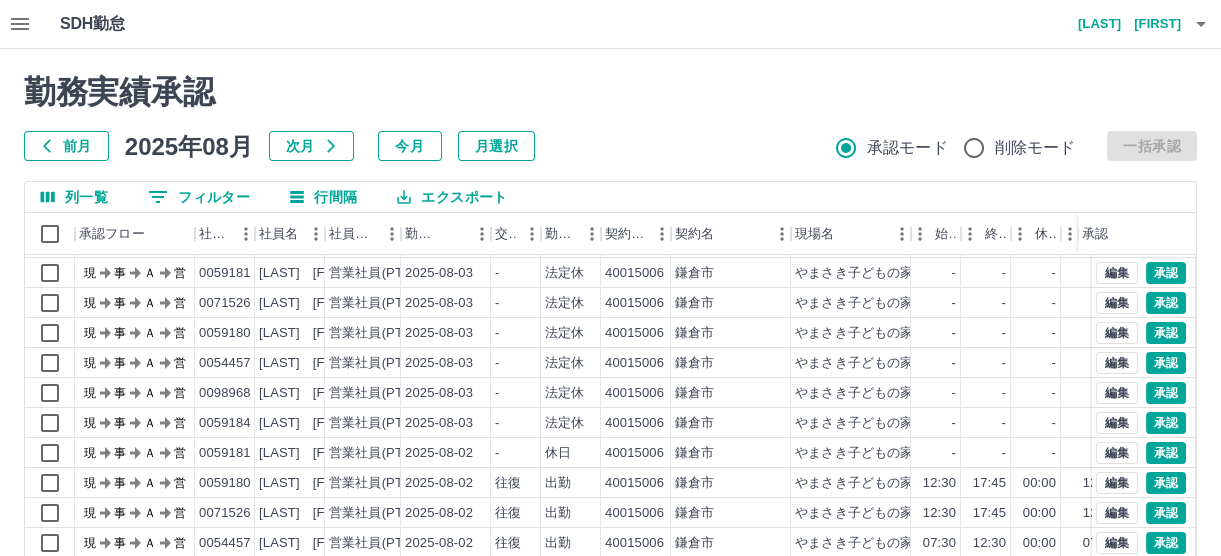 scroll, scrollTop: 0, scrollLeft: 0, axis: both 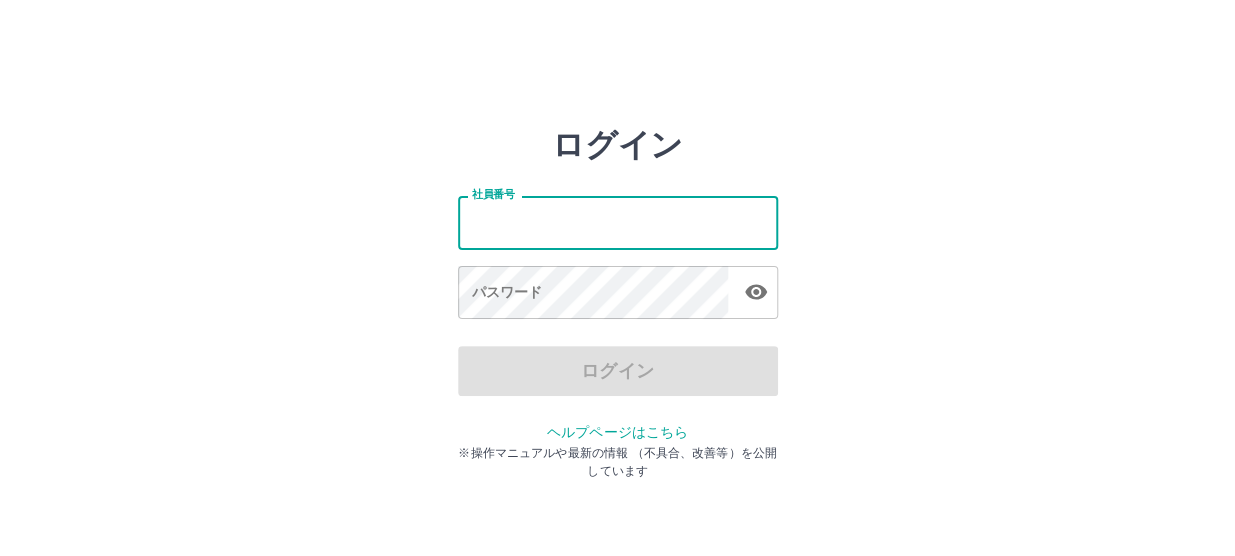 click on "社員番号" at bounding box center (618, 222) 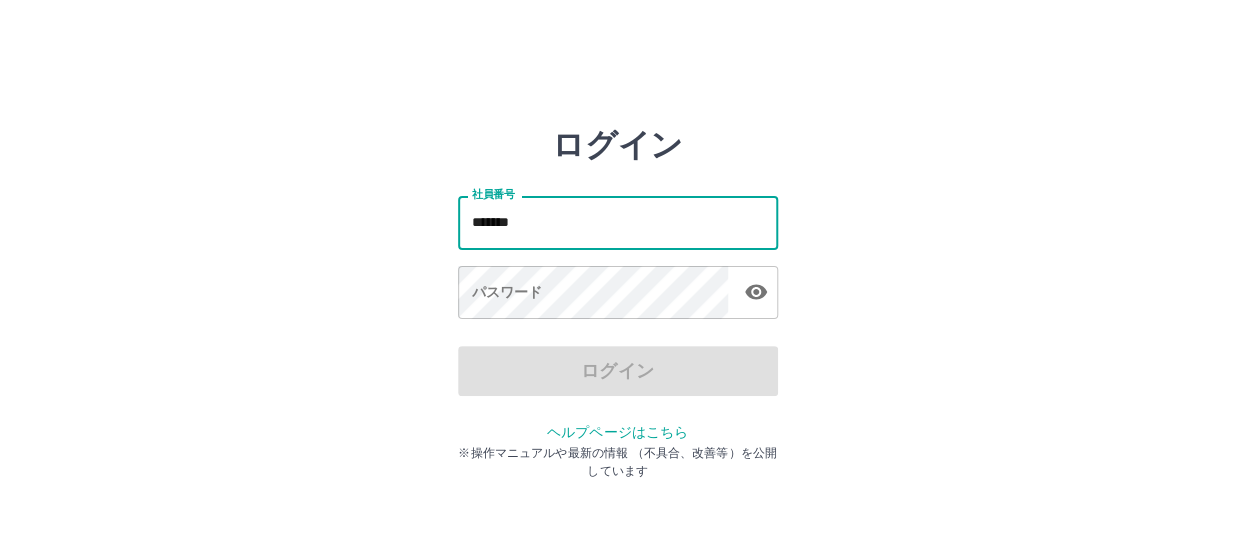 drag, startPoint x: 532, startPoint y: 210, endPoint x: 472, endPoint y: 207, distance: 60.074955 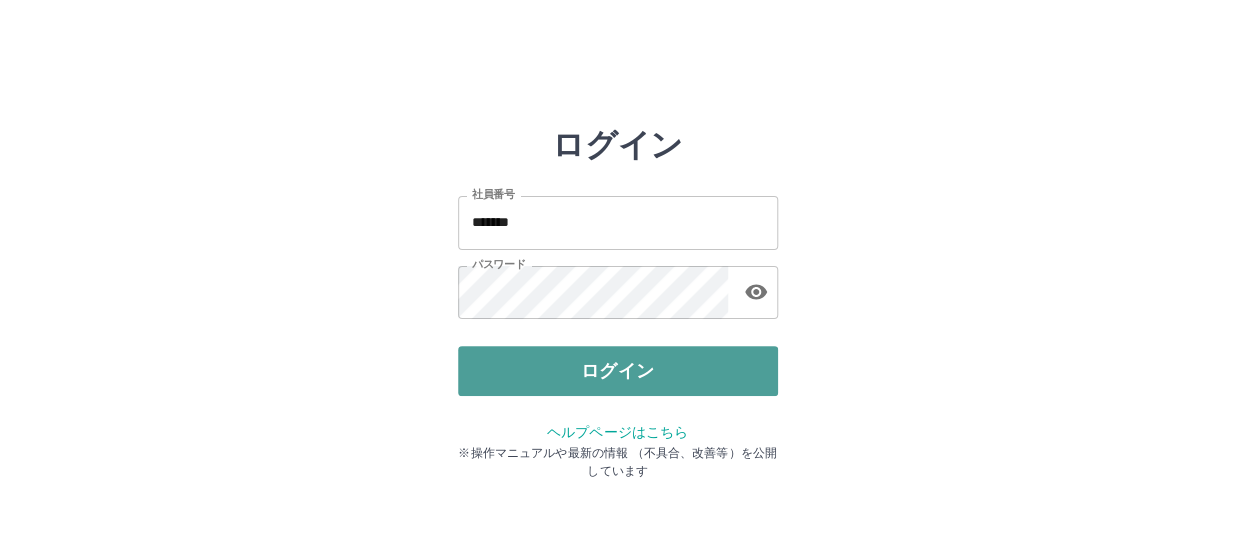 click on "ログイン" at bounding box center (618, 371) 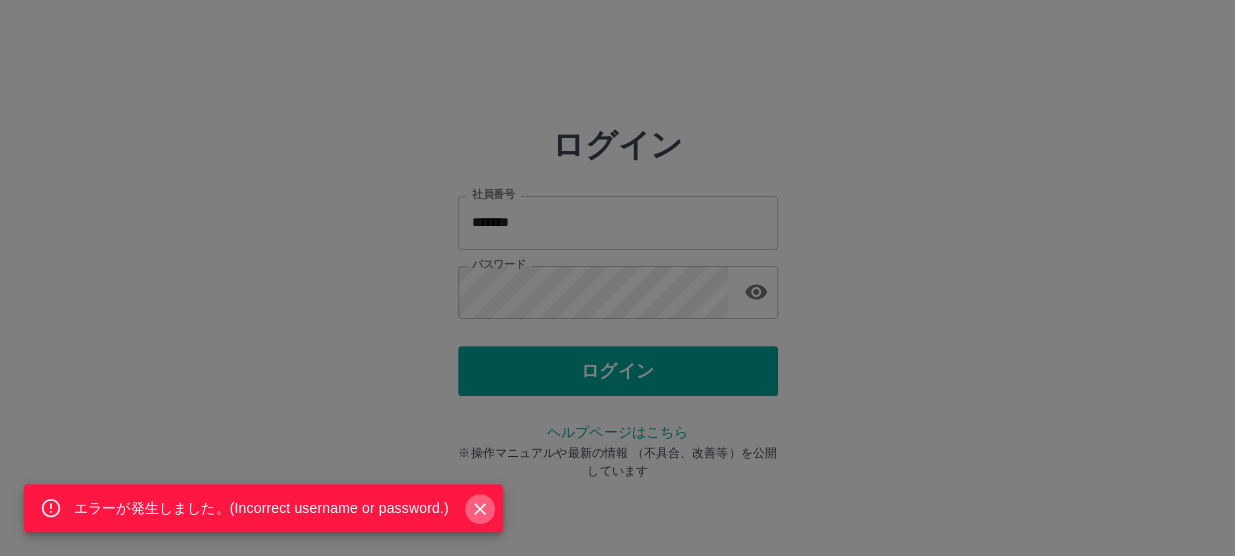 click 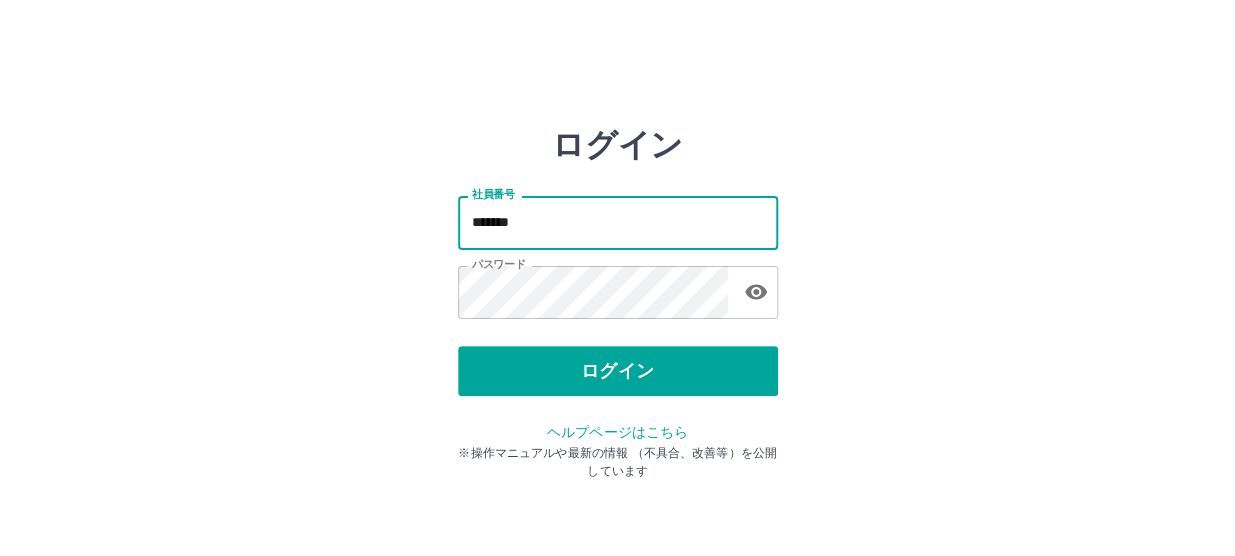 click on "*******" at bounding box center (618, 222) 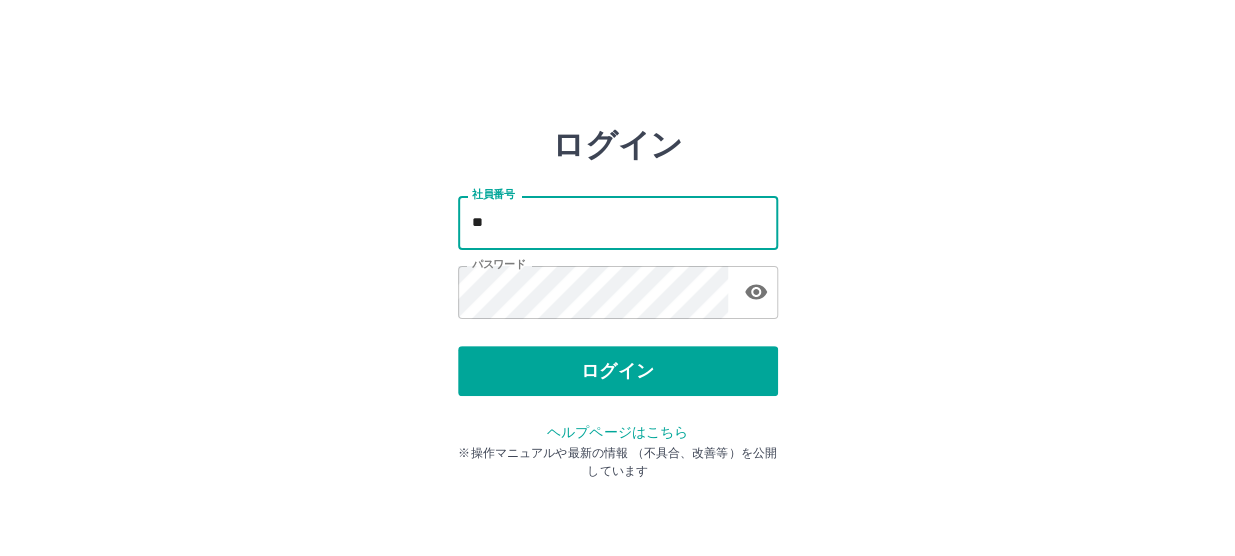 type on "*" 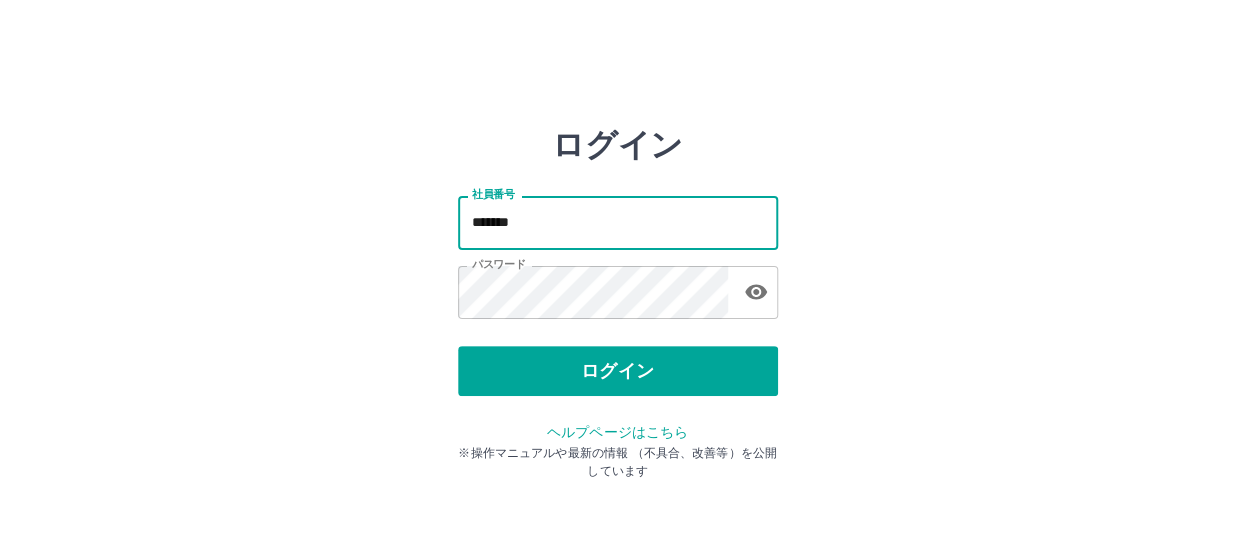 type on "*******" 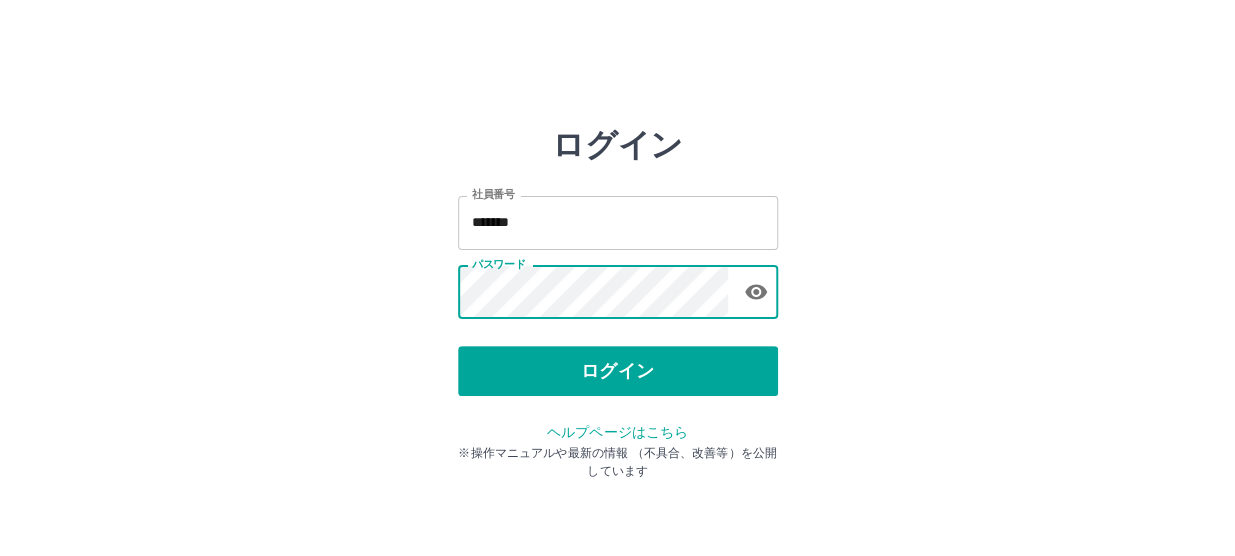 click 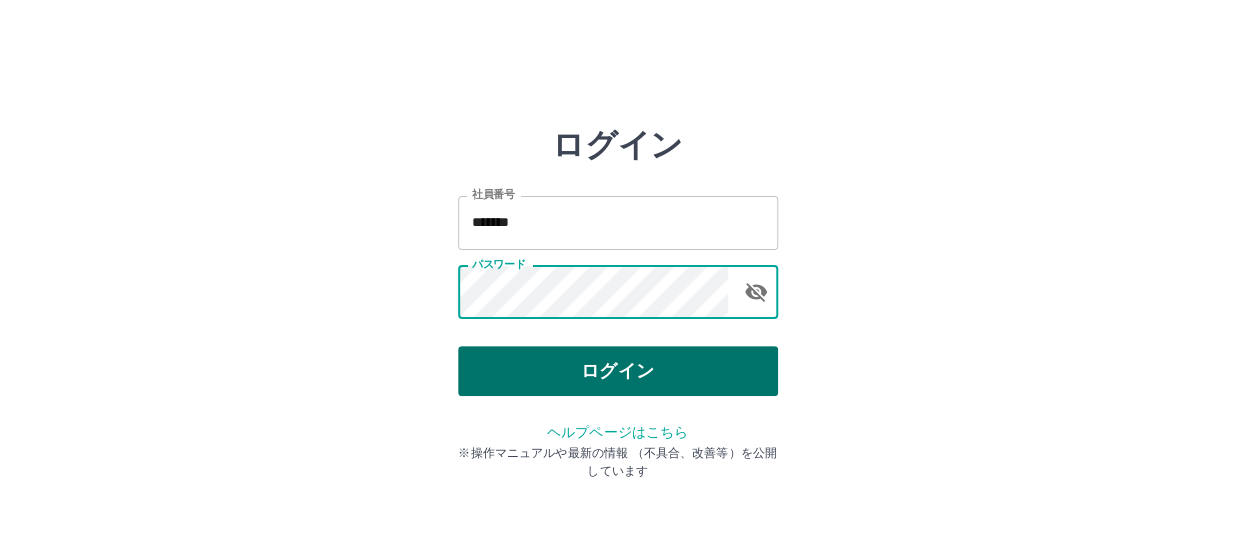 click on "ログイン" at bounding box center (618, 371) 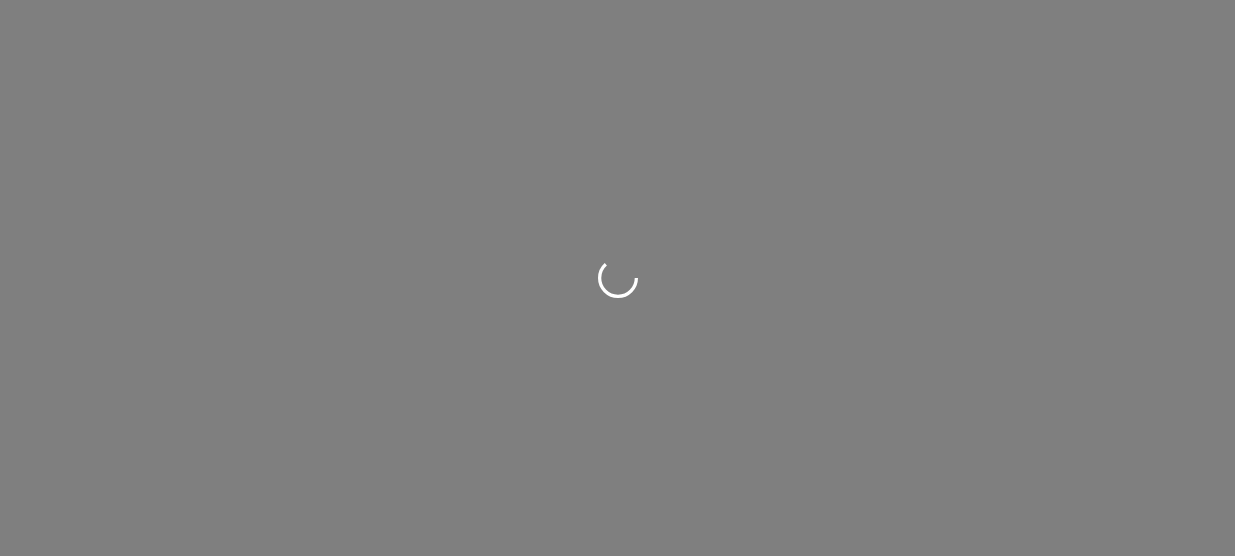 scroll, scrollTop: 0, scrollLeft: 0, axis: both 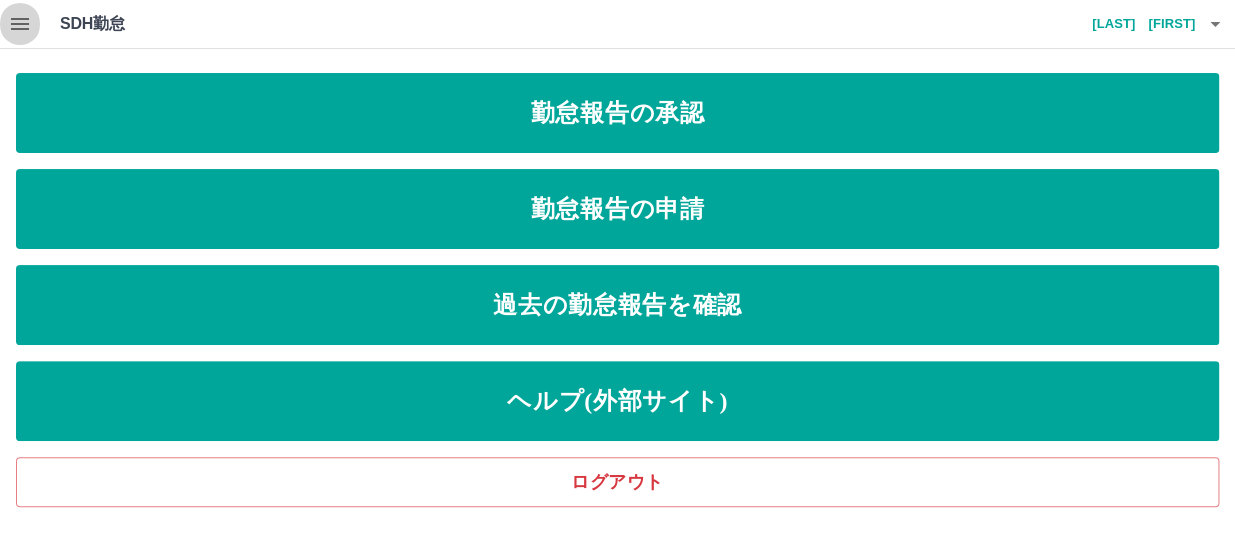 click 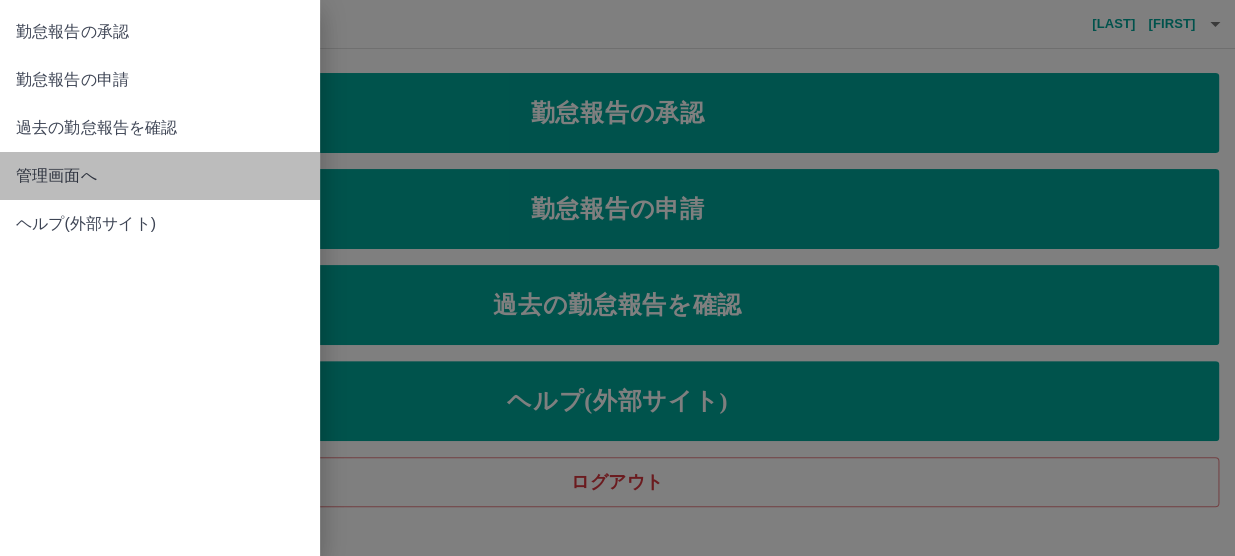 click on "管理画面へ" at bounding box center [160, 176] 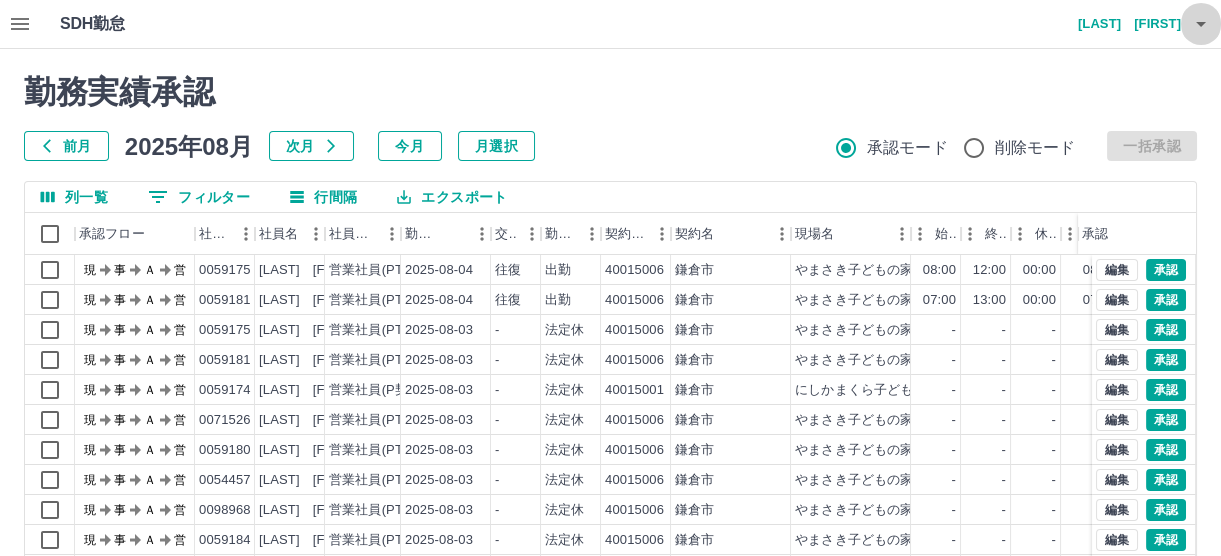click 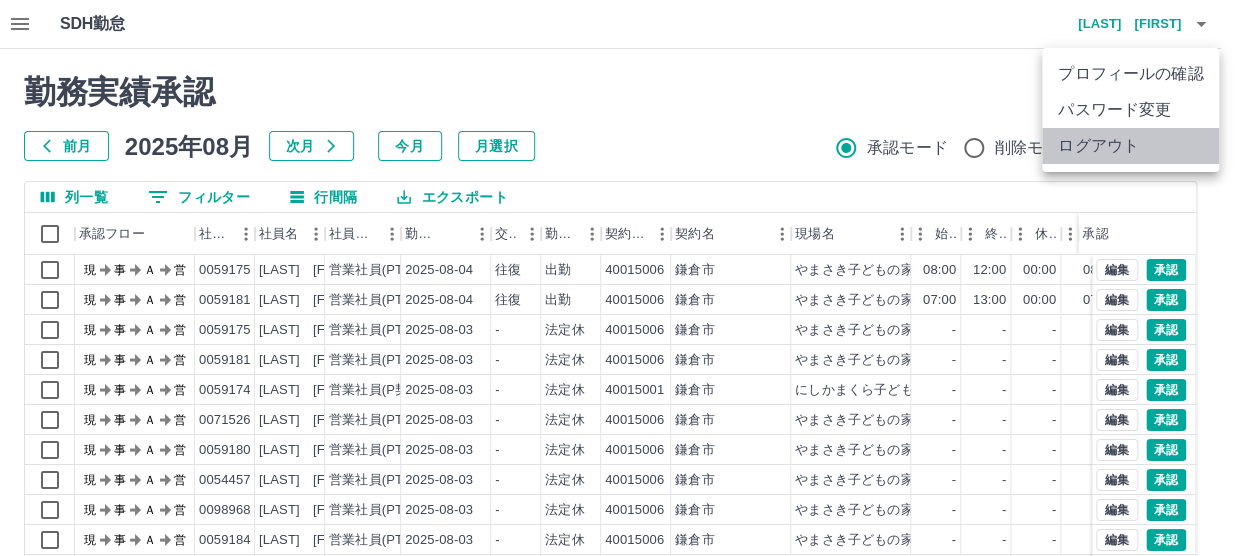 click on "ログアウト" at bounding box center (1130, 146) 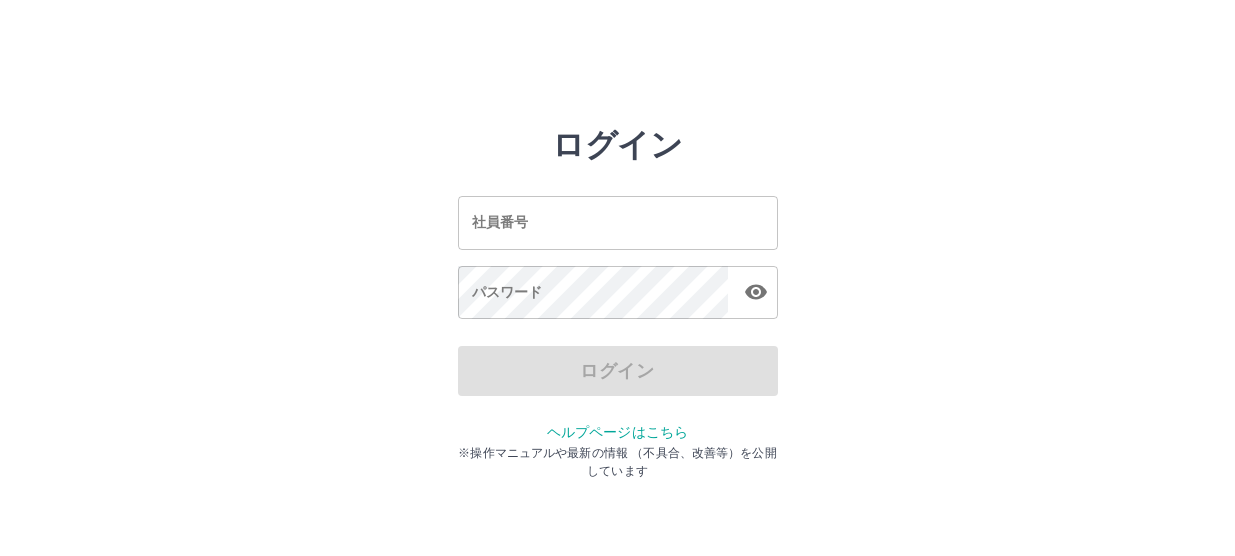 scroll, scrollTop: 0, scrollLeft: 0, axis: both 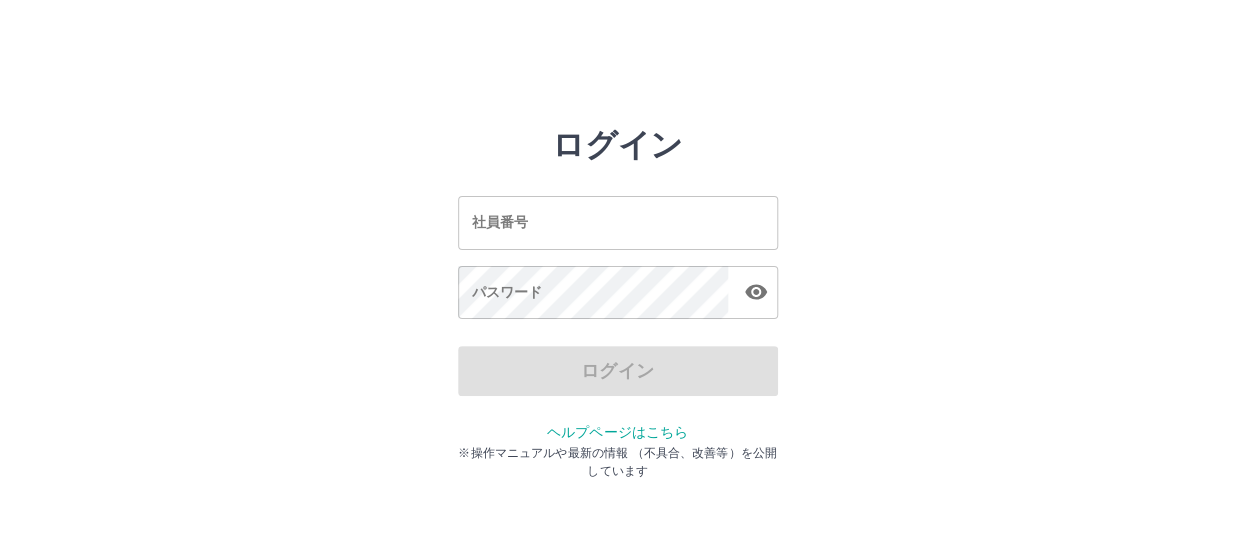 click on "ログイン 社員番号 社員番号 パスワード パスワード ログイン ヘルプページはこちら ※操作マニュアルや最新の情報 （不具合、改善等）を公開しています" at bounding box center [618, 286] 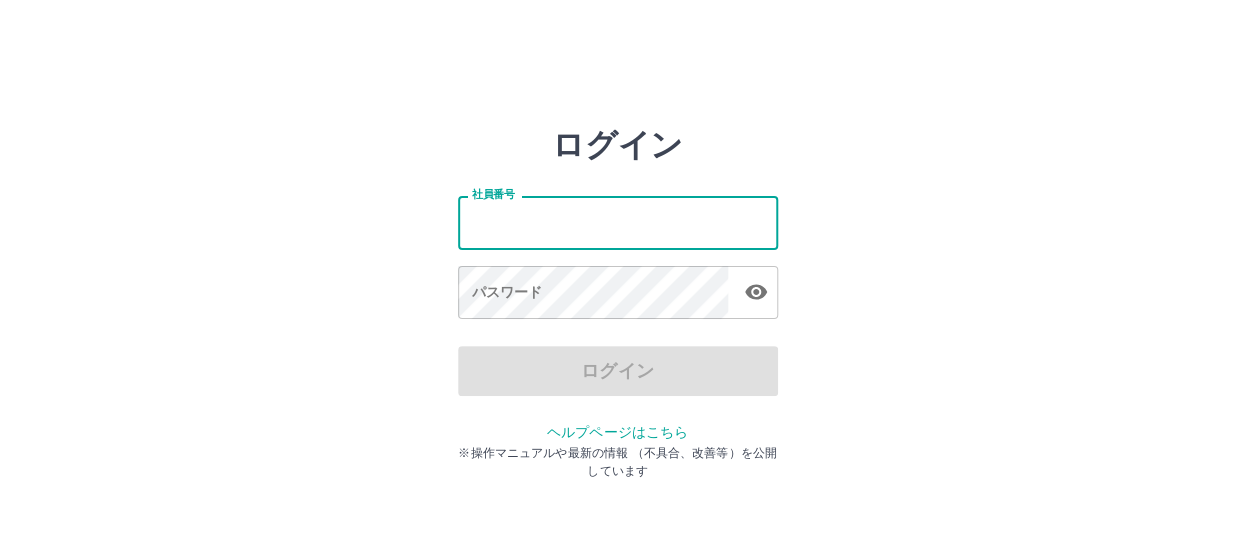 type on "*******" 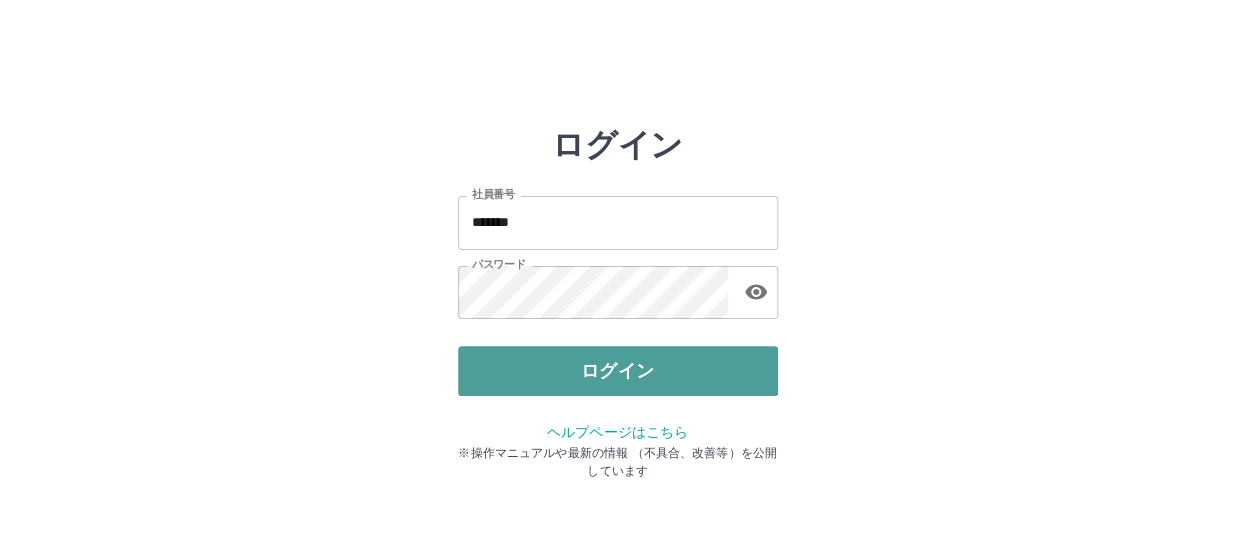 click on "ログイン" at bounding box center (618, 371) 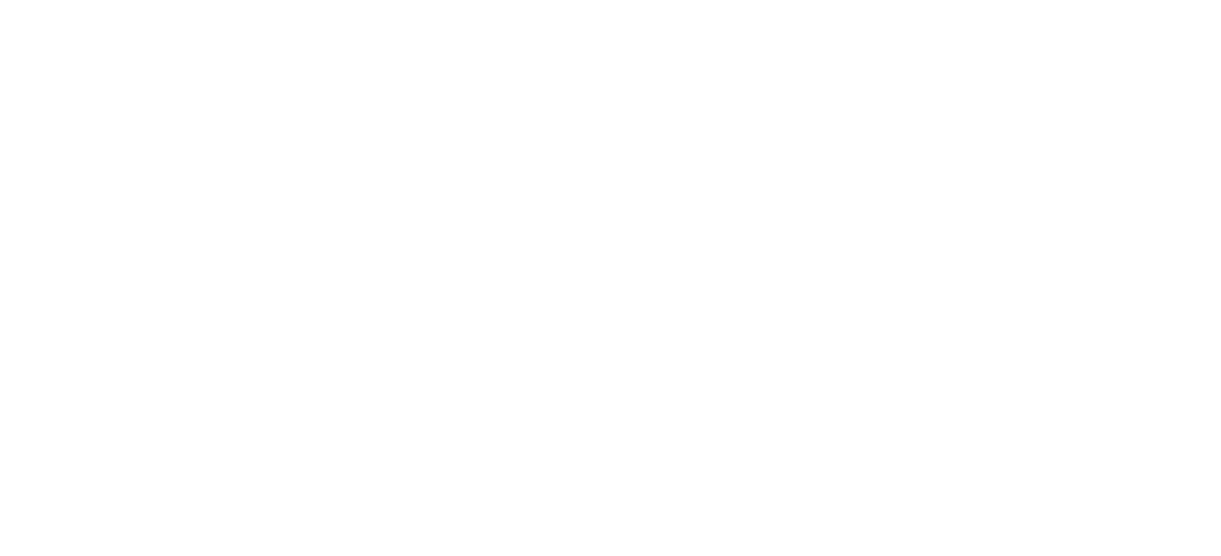 scroll, scrollTop: 0, scrollLeft: 0, axis: both 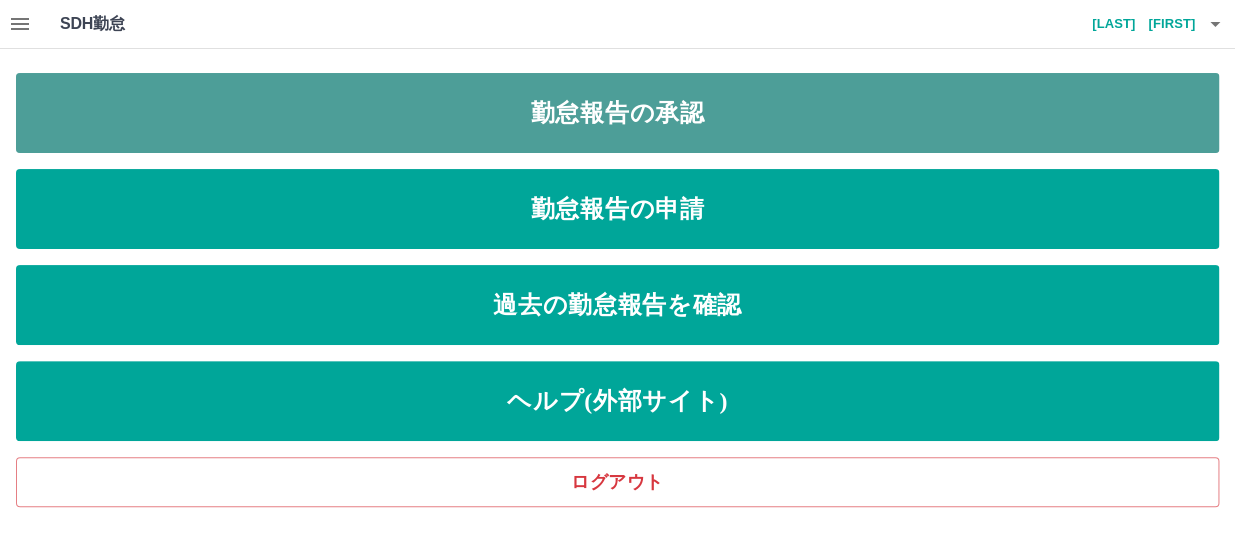click on "勤怠報告の承認" at bounding box center [617, 113] 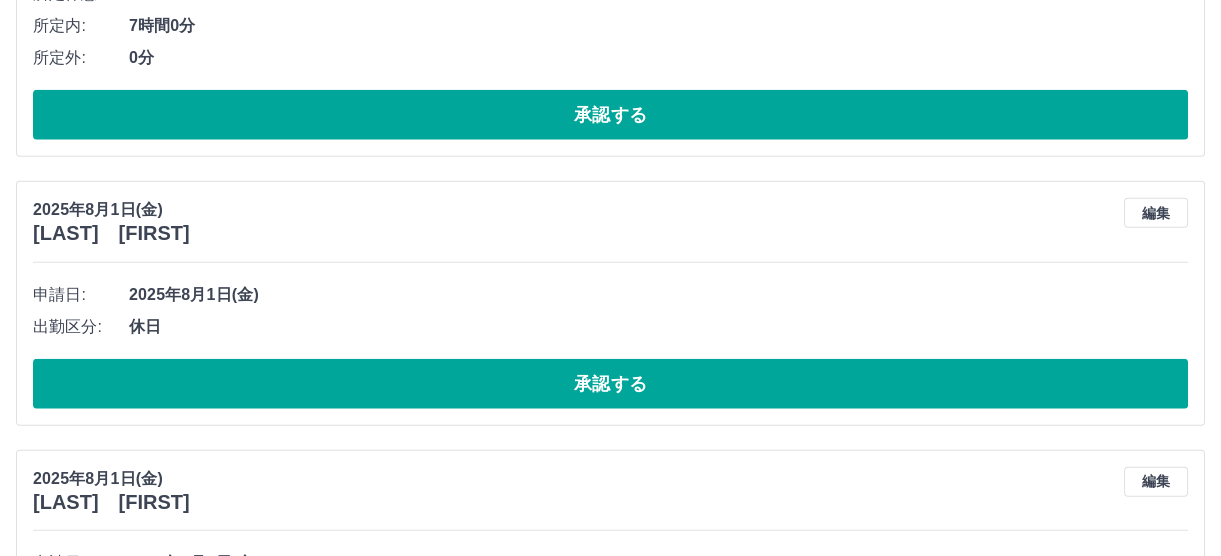 scroll, scrollTop: 9330, scrollLeft: 0, axis: vertical 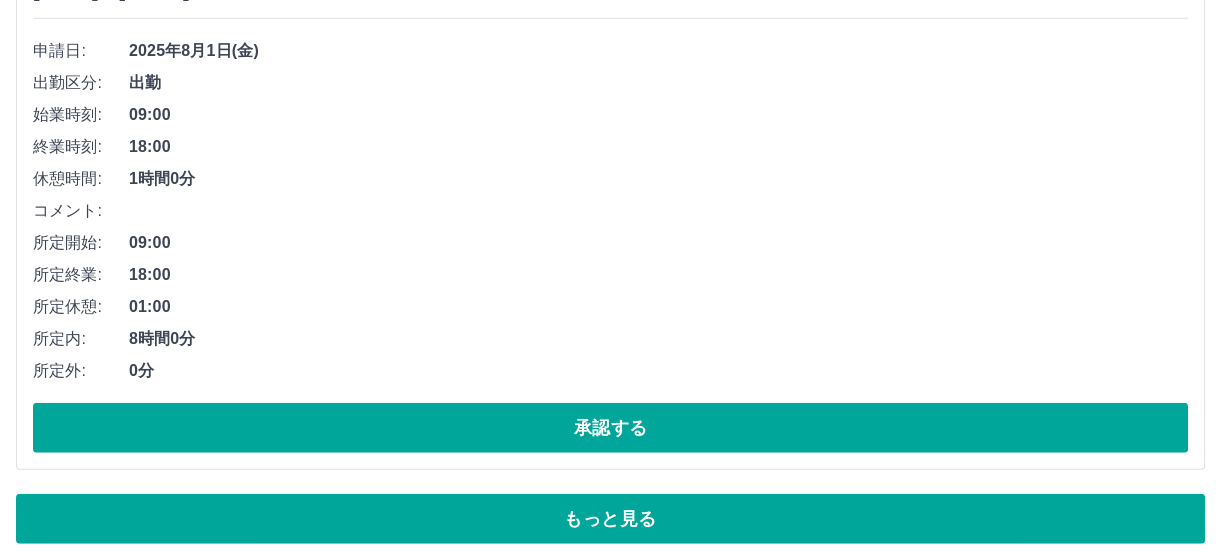 click on "もっと見る" at bounding box center [610, 519] 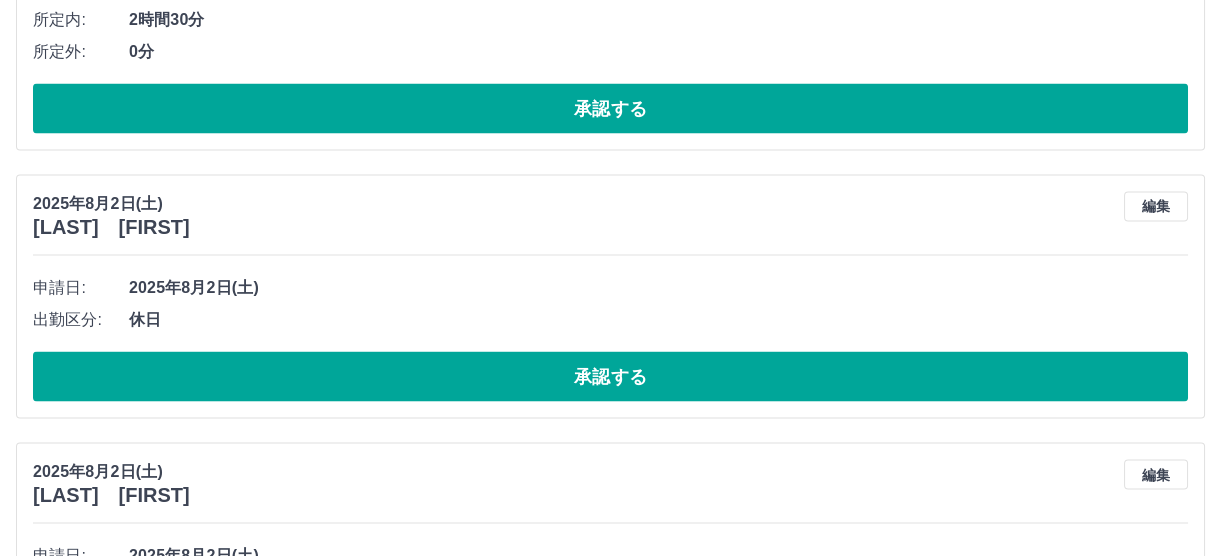 scroll, scrollTop: 6450, scrollLeft: 0, axis: vertical 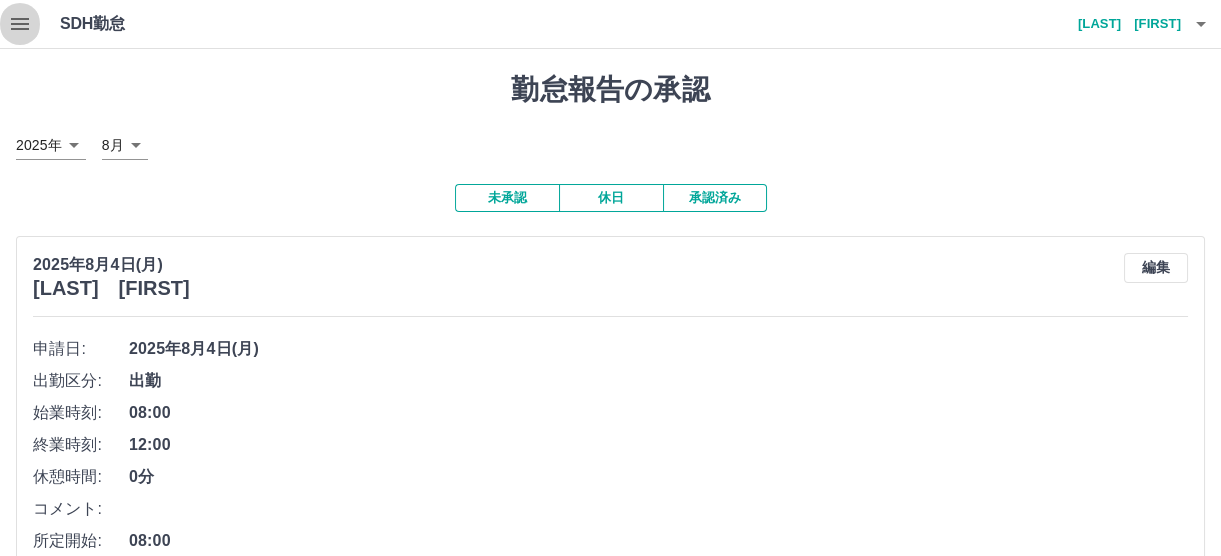 click 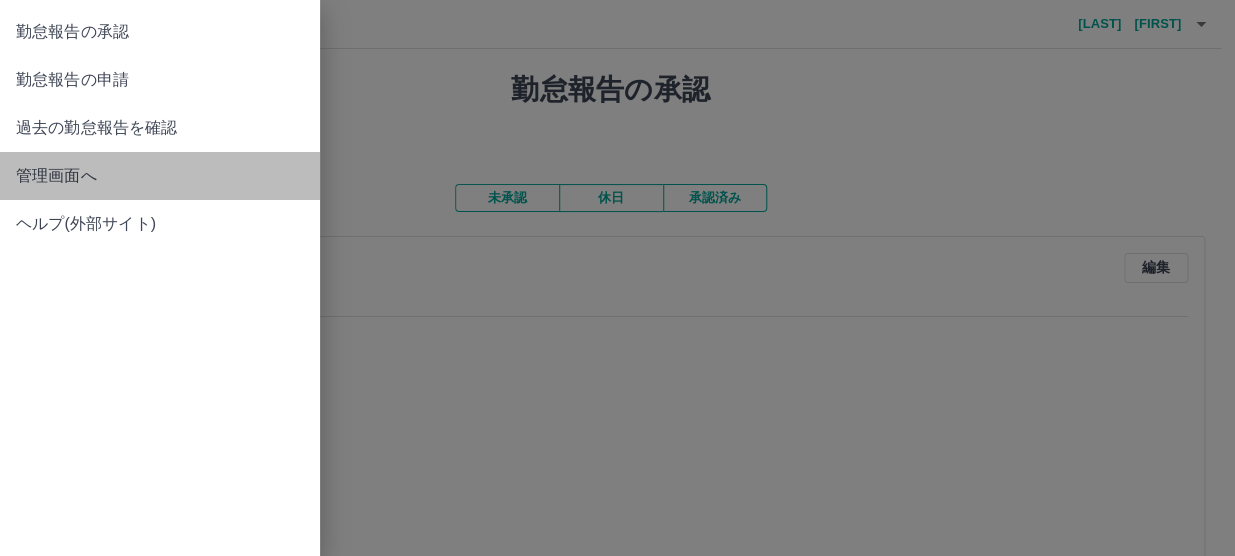 click on "管理画面へ" at bounding box center [160, 176] 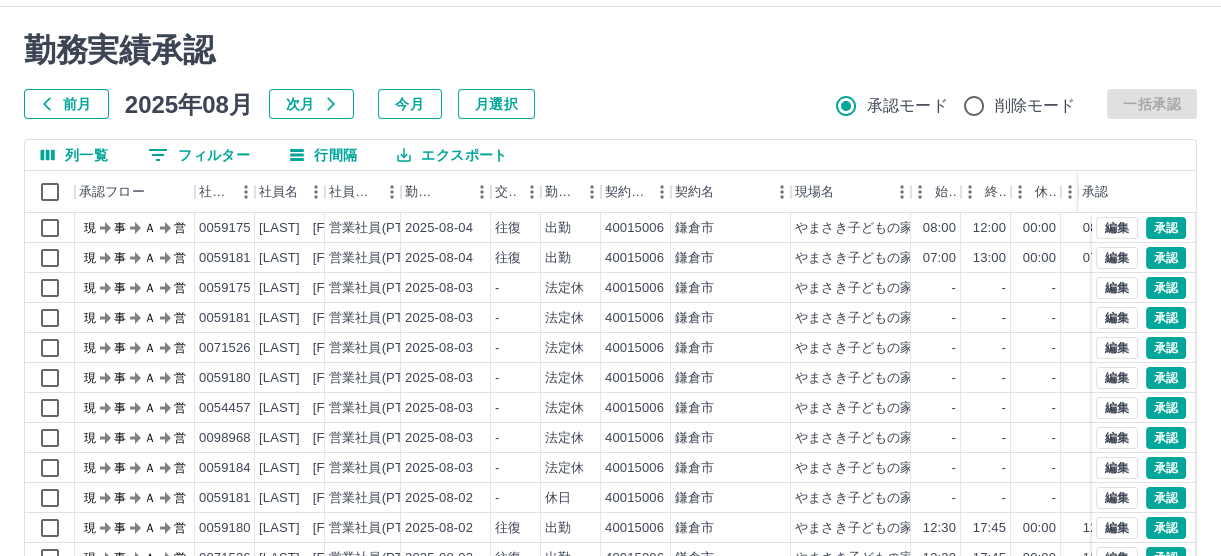 scroll, scrollTop: 0, scrollLeft: 0, axis: both 